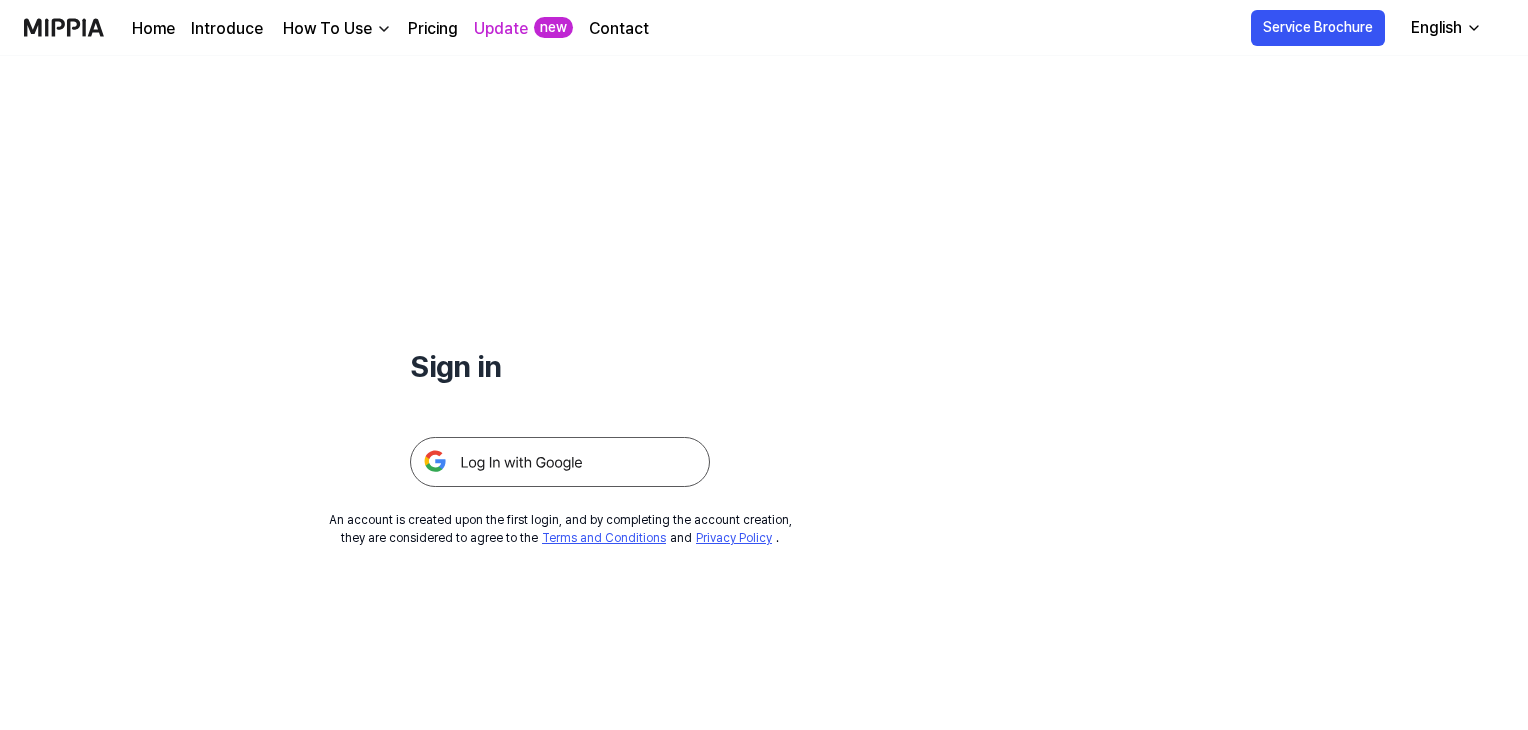 scroll, scrollTop: 0, scrollLeft: 0, axis: both 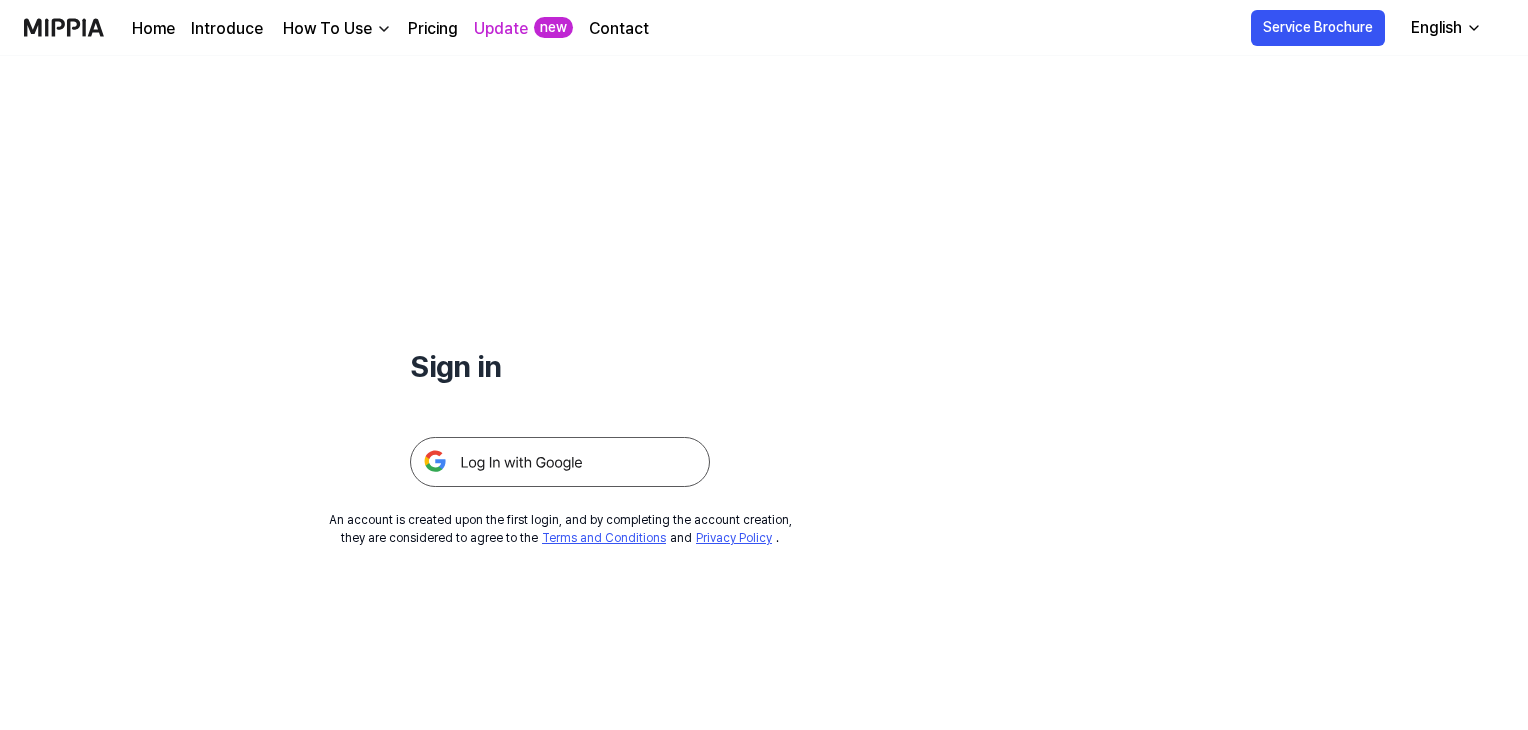 drag, startPoint x: 552, startPoint y: 467, endPoint x: 365, endPoint y: 334, distance: 229.47331 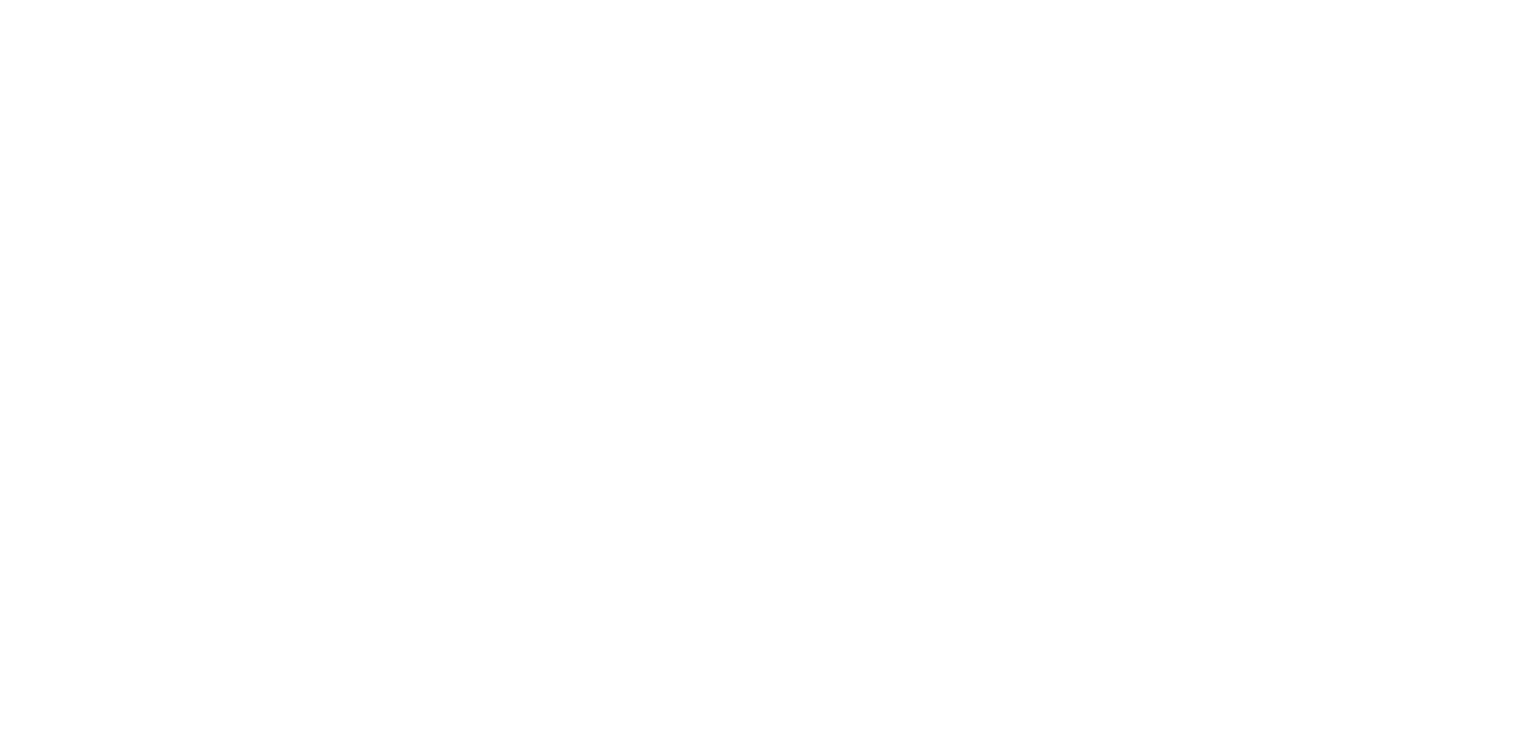 scroll, scrollTop: 0, scrollLeft: 0, axis: both 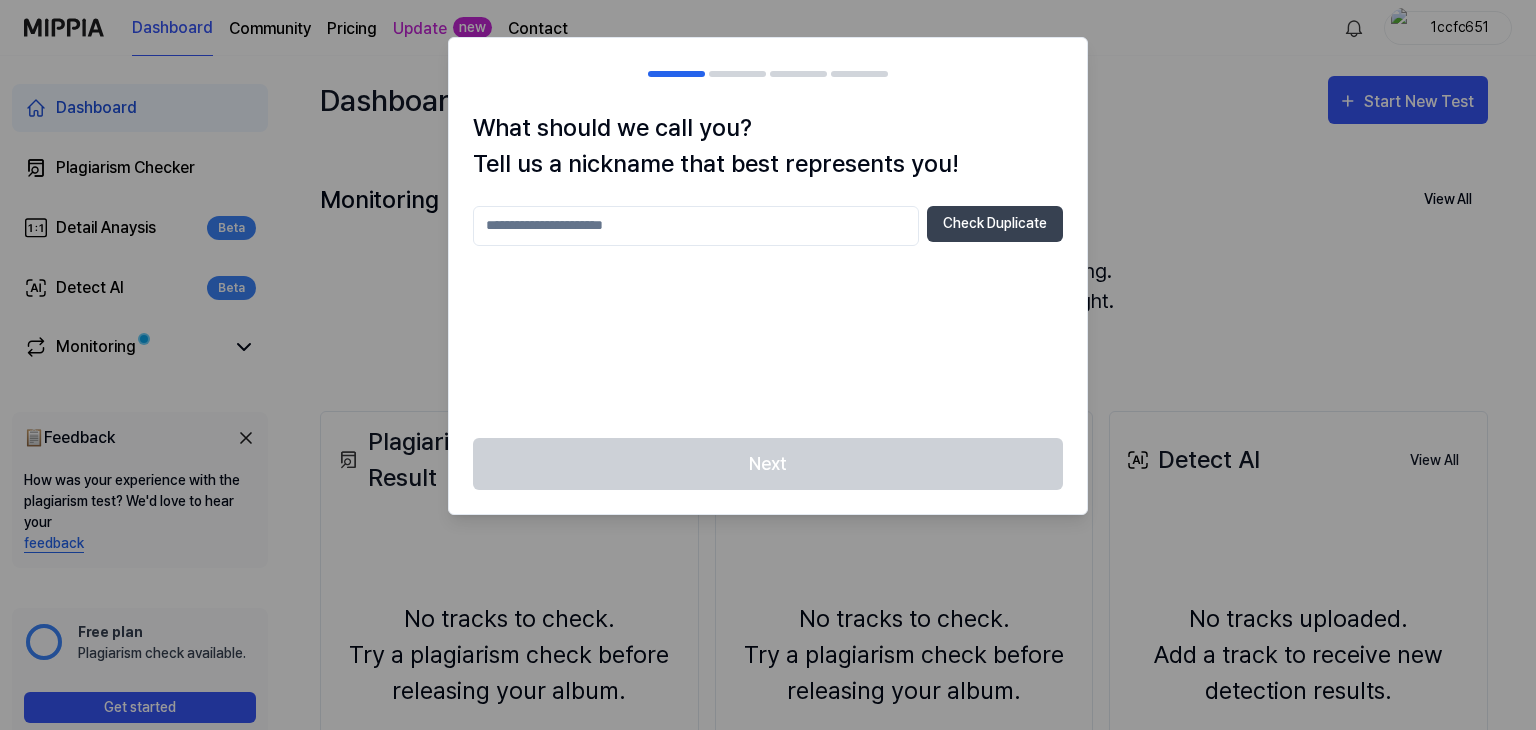 click at bounding box center (696, 226) 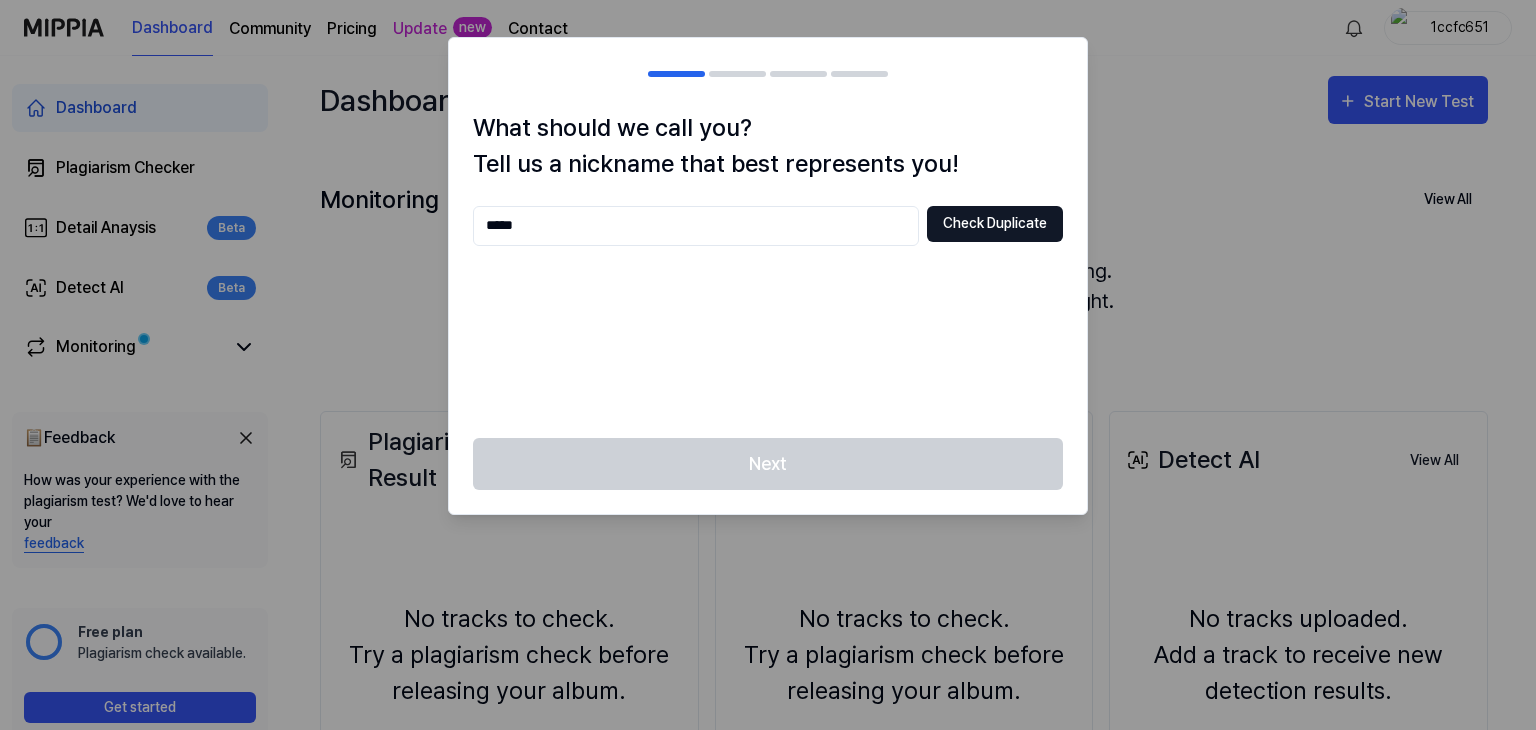 click on "Check Duplicate" at bounding box center [995, 224] 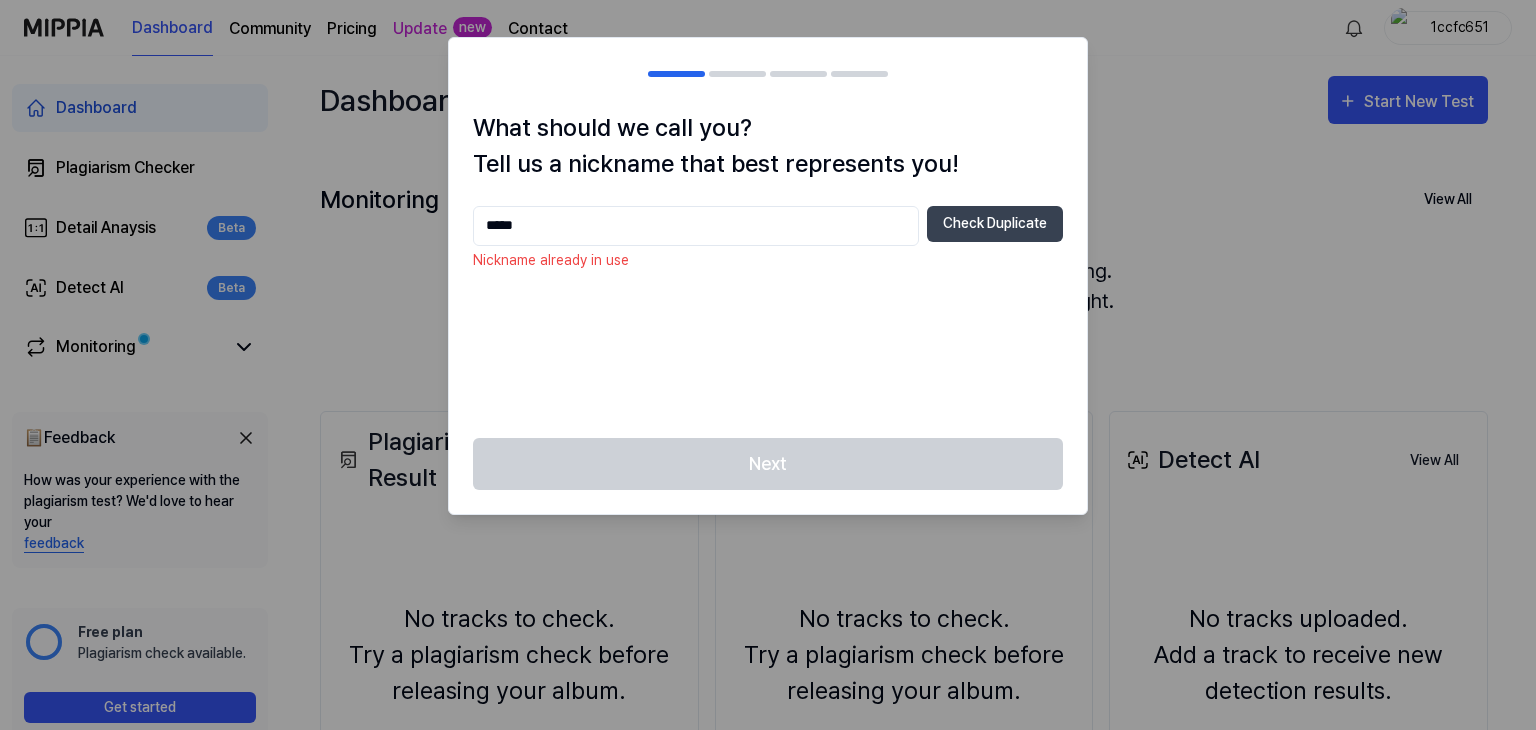 click on "*****" at bounding box center (696, 226) 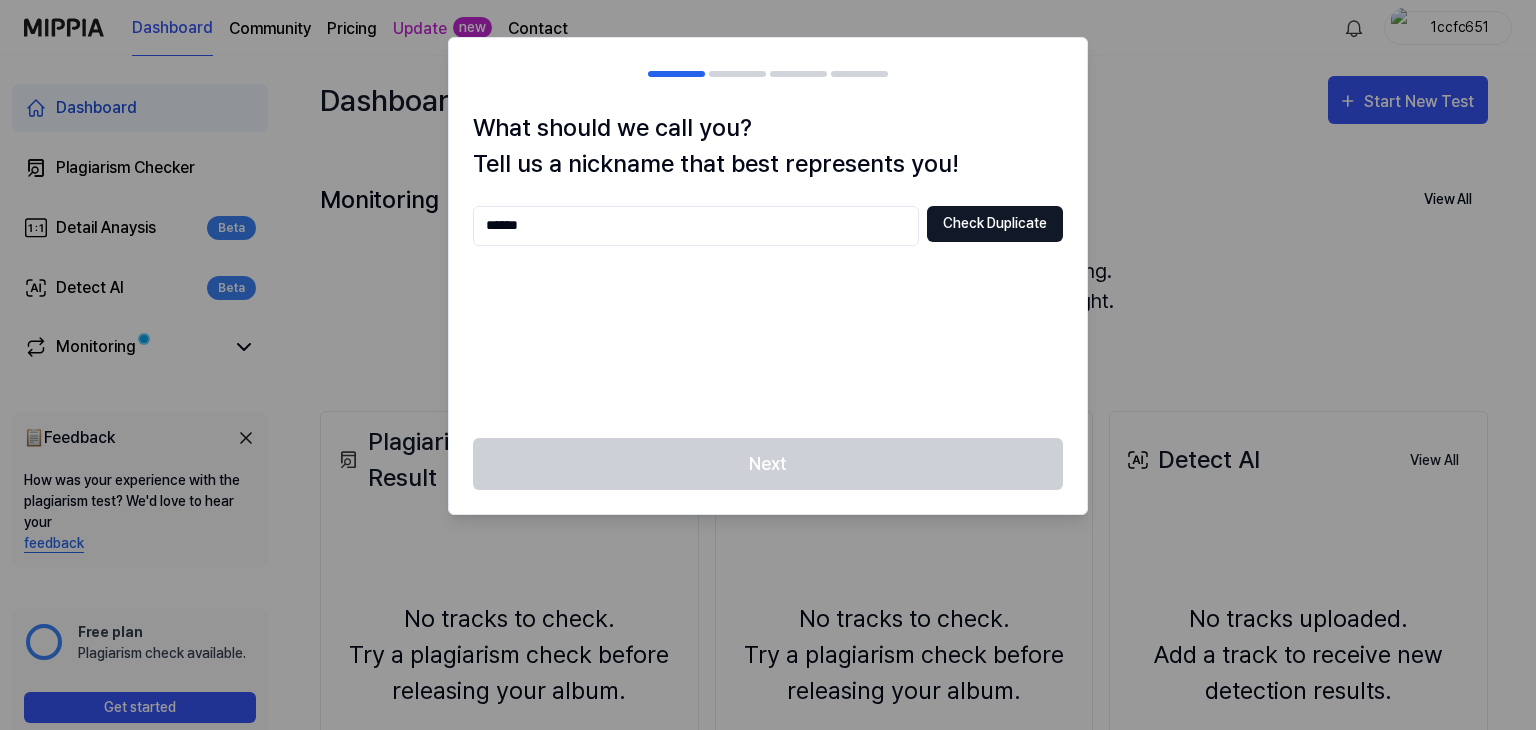 type on "******" 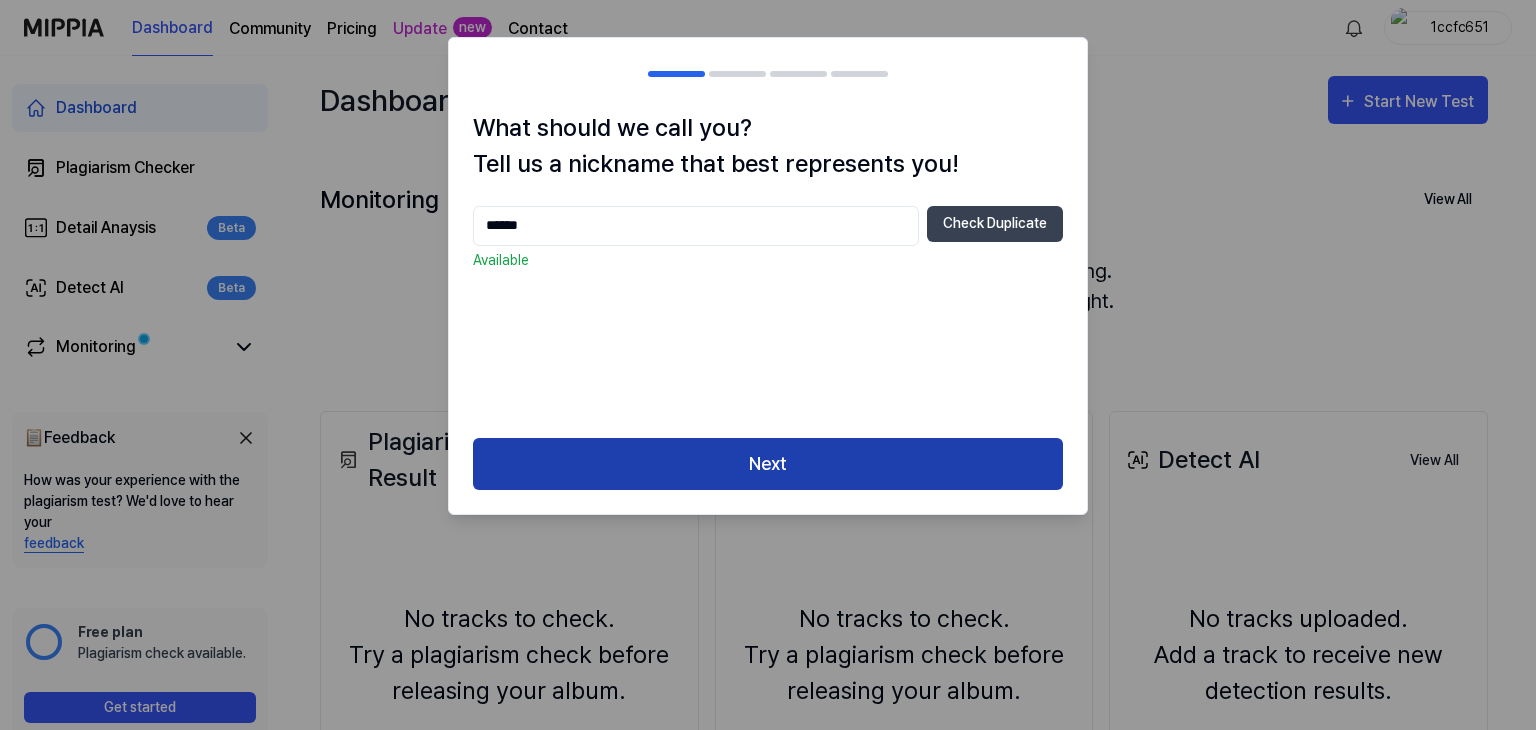 click on "Next" at bounding box center [768, 464] 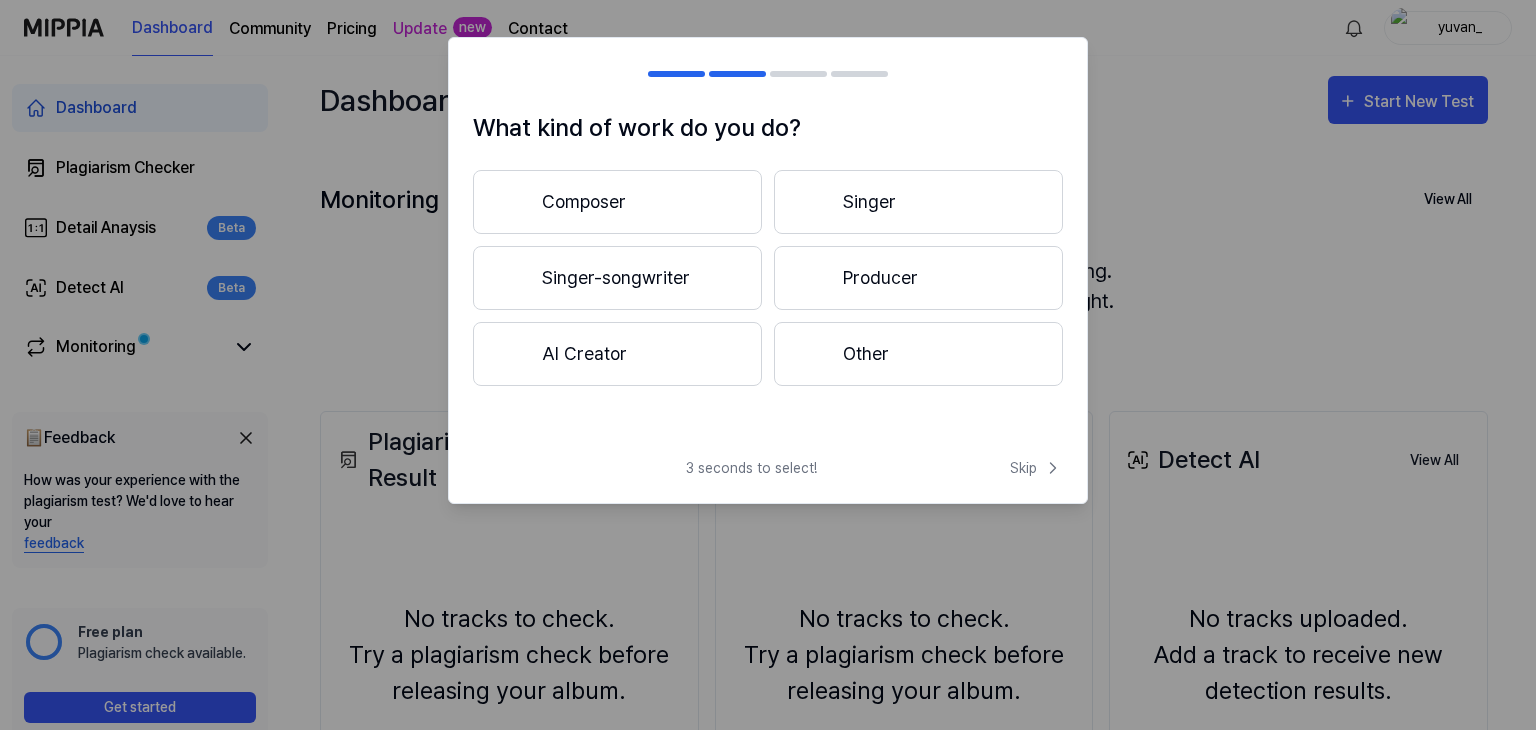 click on "Composer" at bounding box center [617, 202] 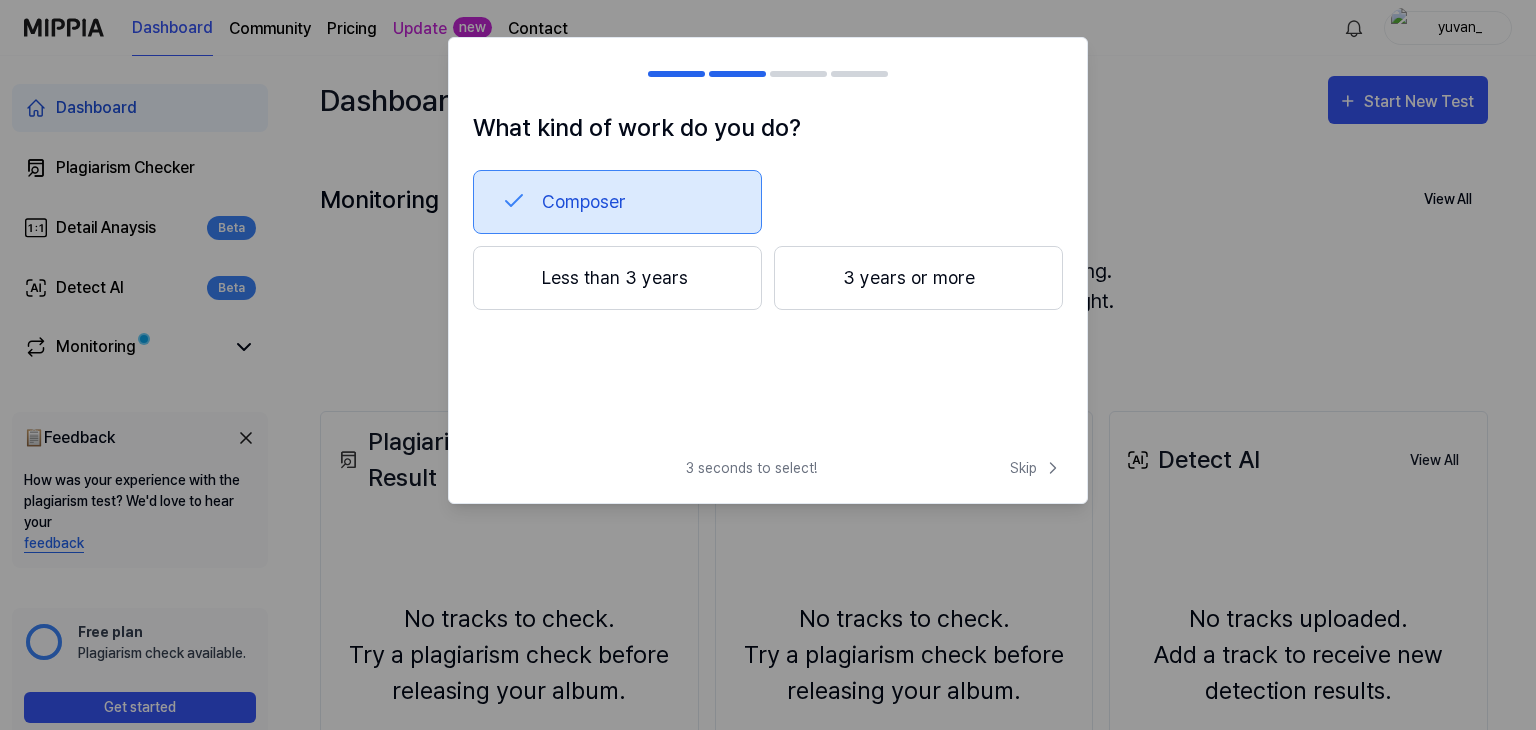 click on "Less than 3 years" at bounding box center [617, 278] 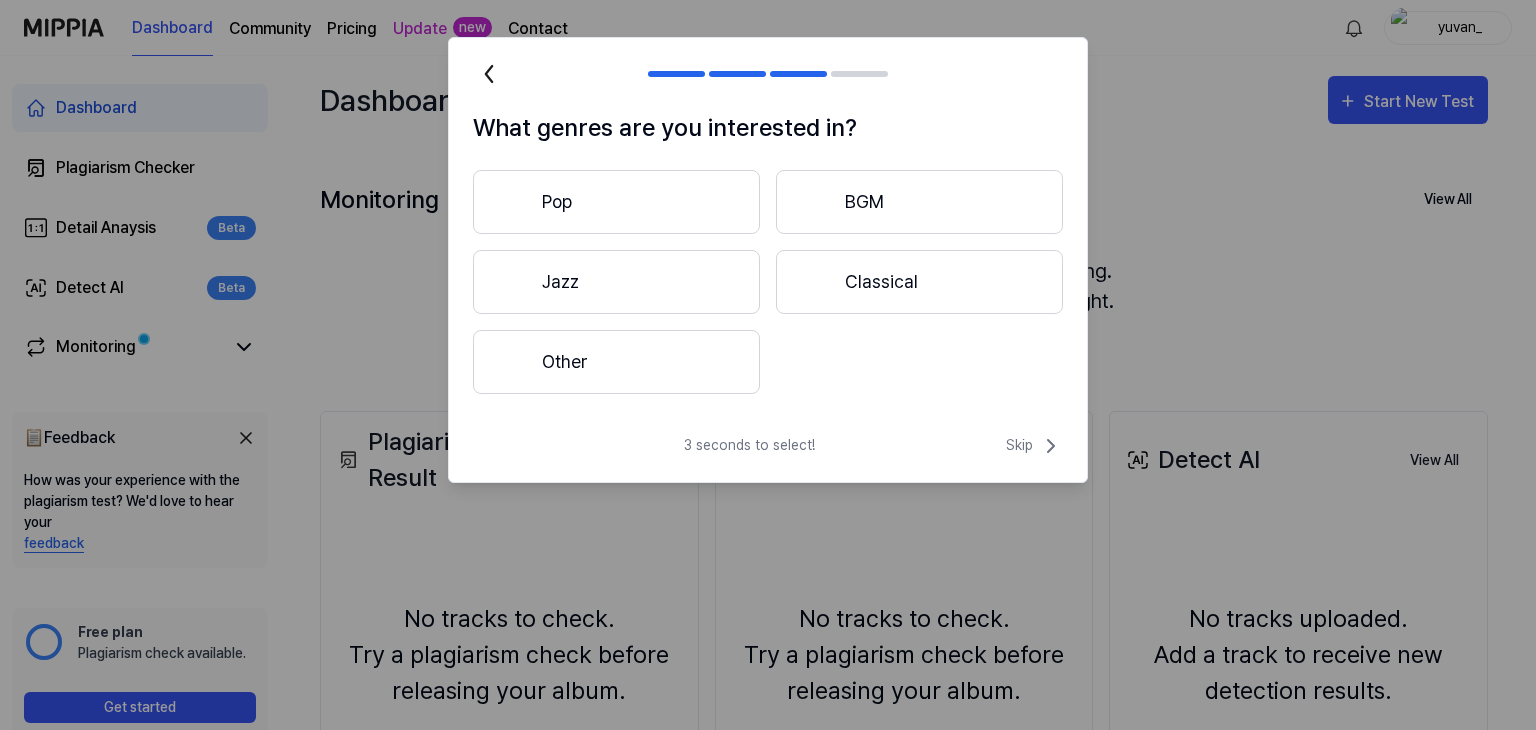 click on "BGM" at bounding box center [919, 202] 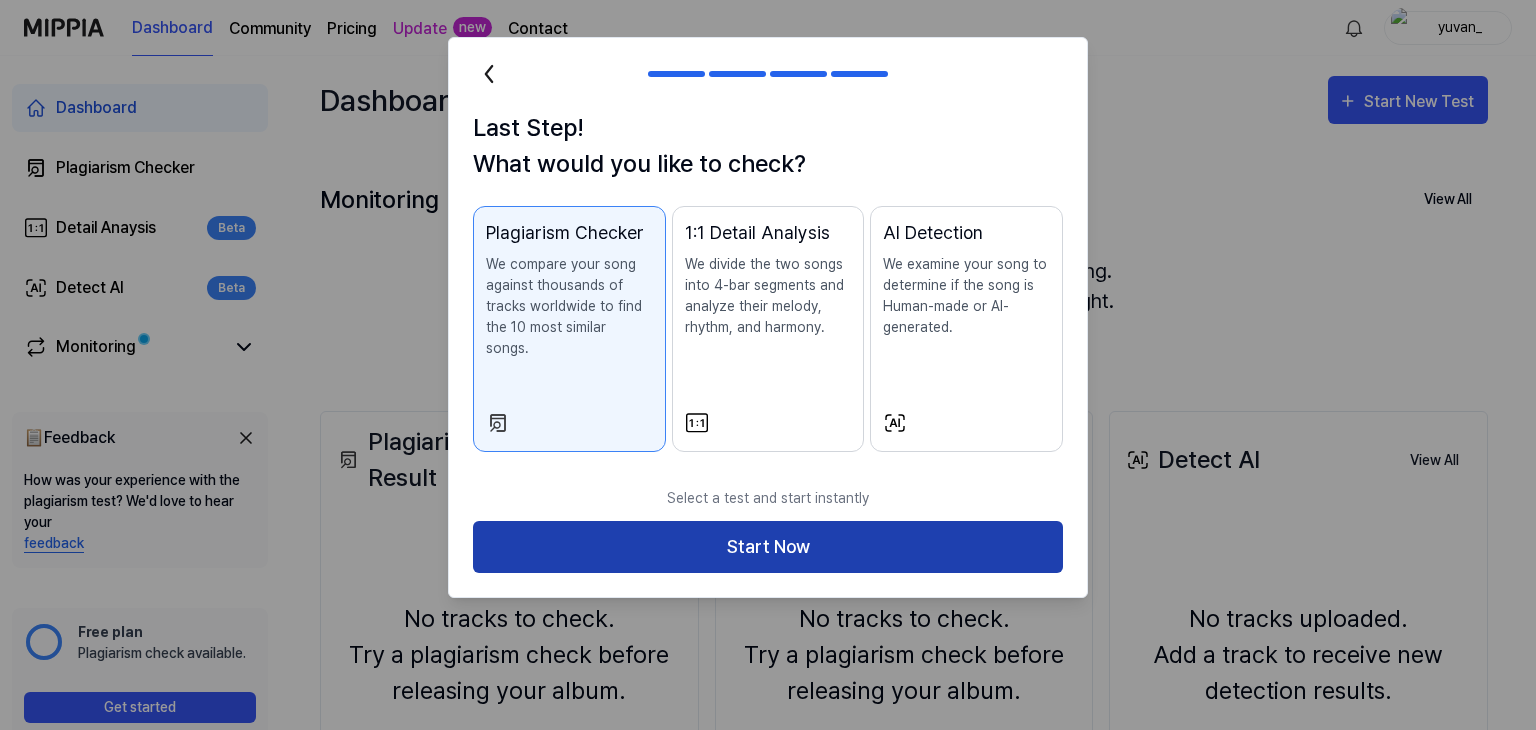 click on "Start Now" at bounding box center (768, 547) 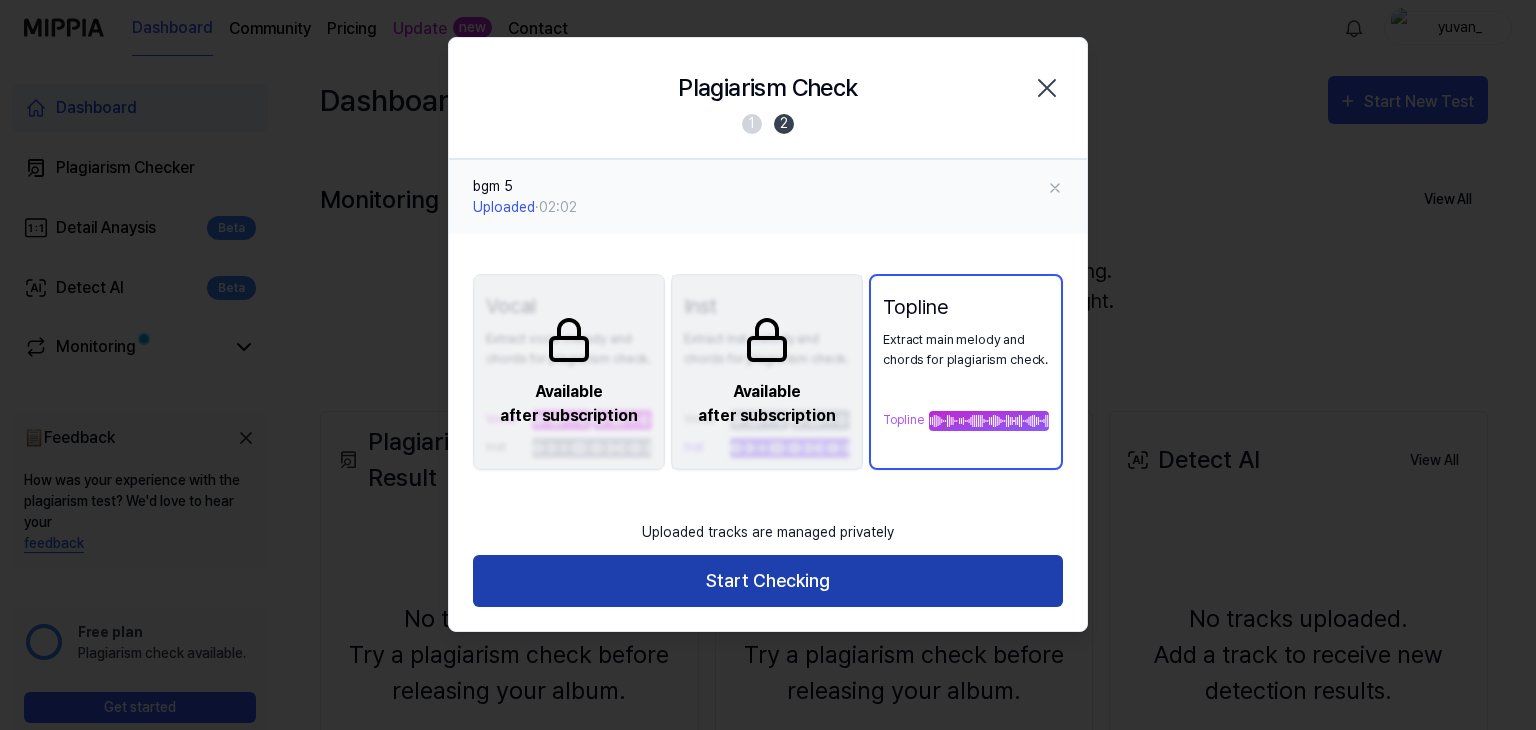click on "Start Checking" at bounding box center [768, 581] 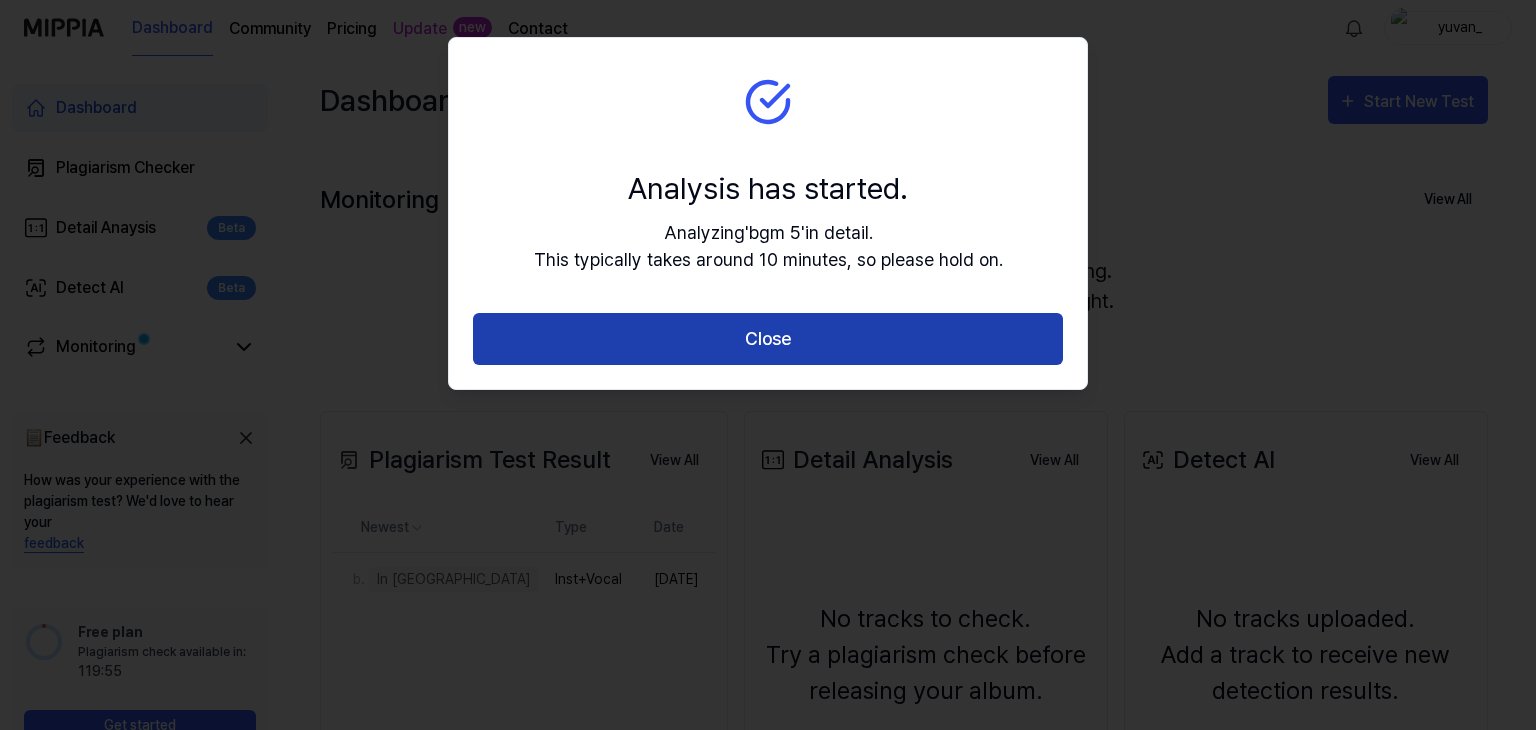 click on "Close" at bounding box center (768, 339) 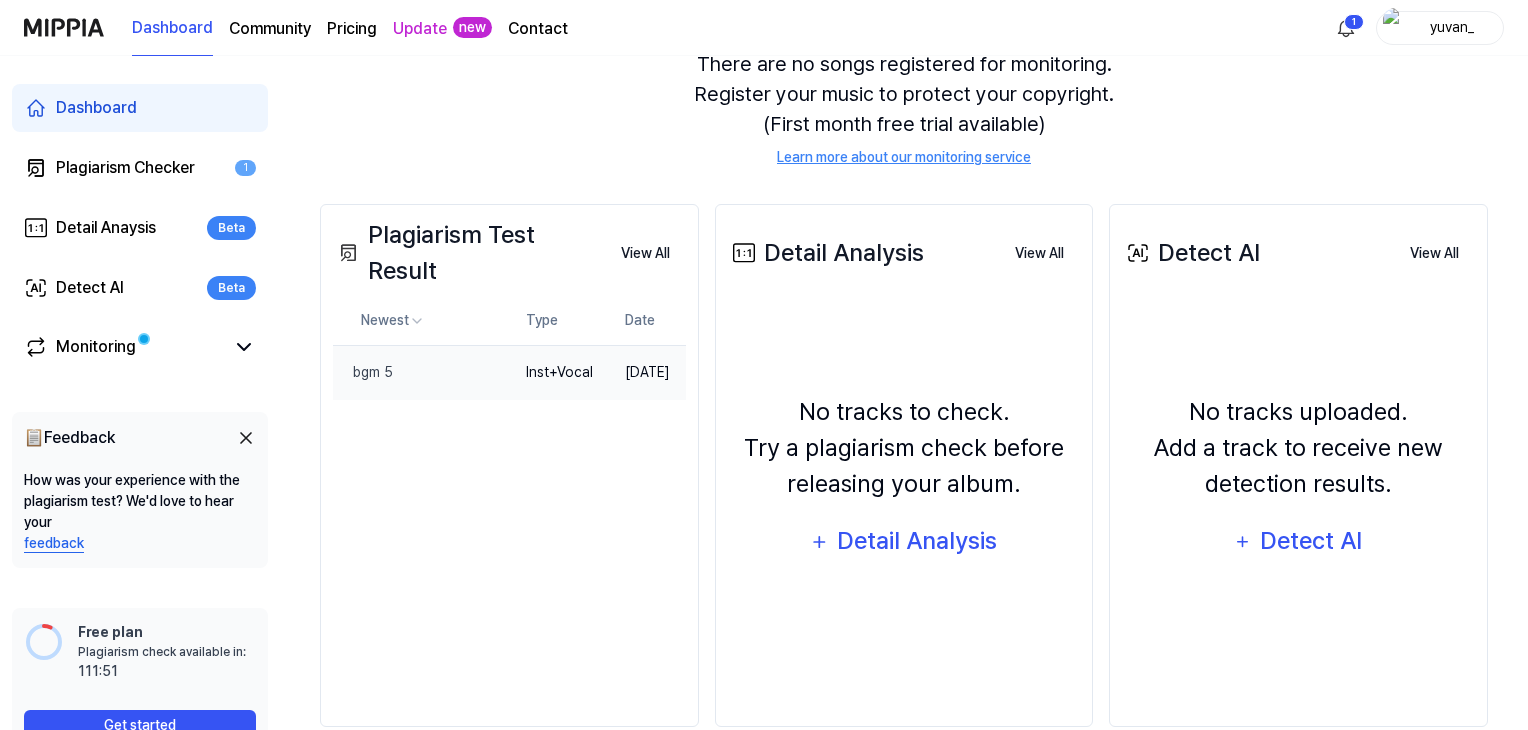 scroll, scrollTop: 244, scrollLeft: 0, axis: vertical 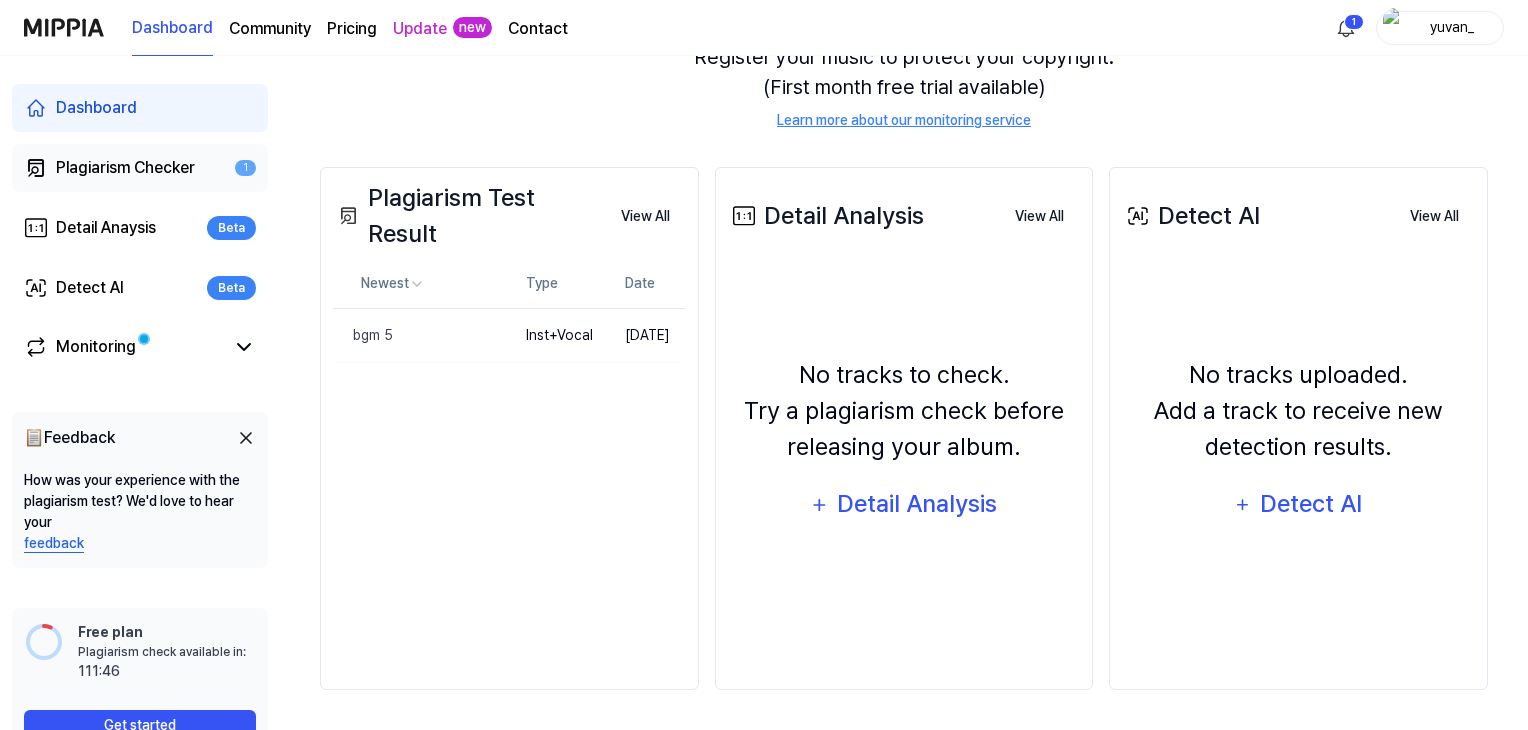 click on "Plagiarism Checker 1" at bounding box center (140, 168) 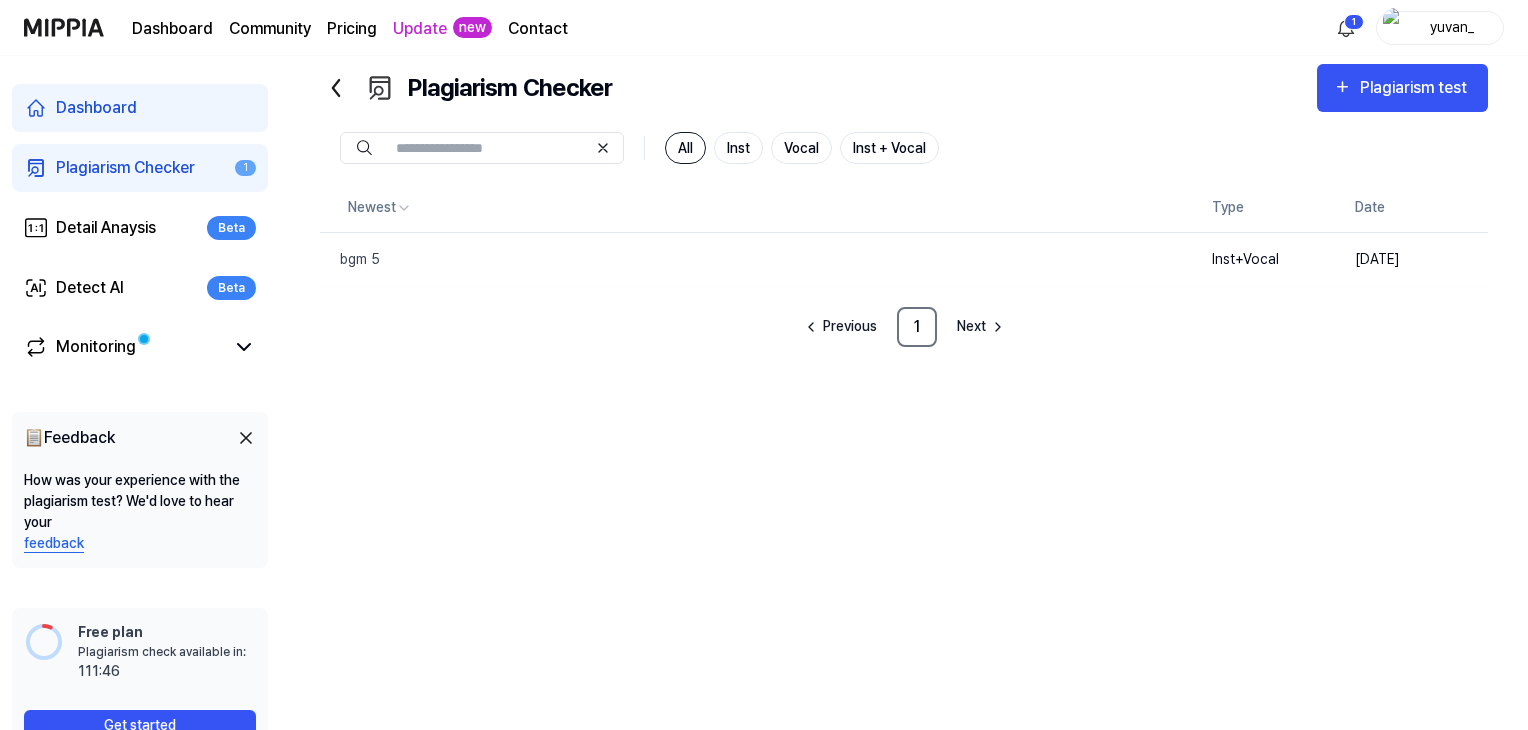 scroll, scrollTop: 44, scrollLeft: 0, axis: vertical 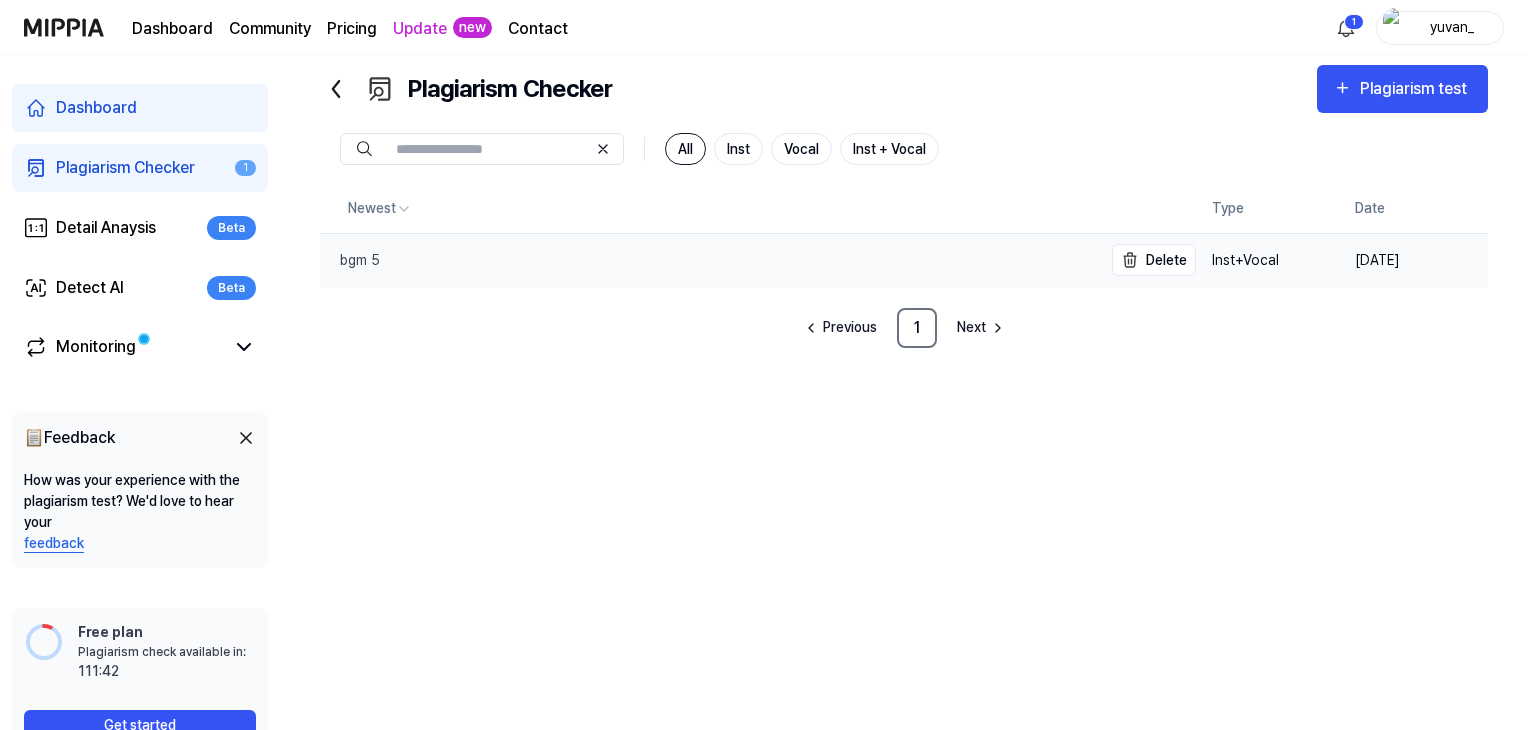 click on "bgm 5" at bounding box center [350, 260] 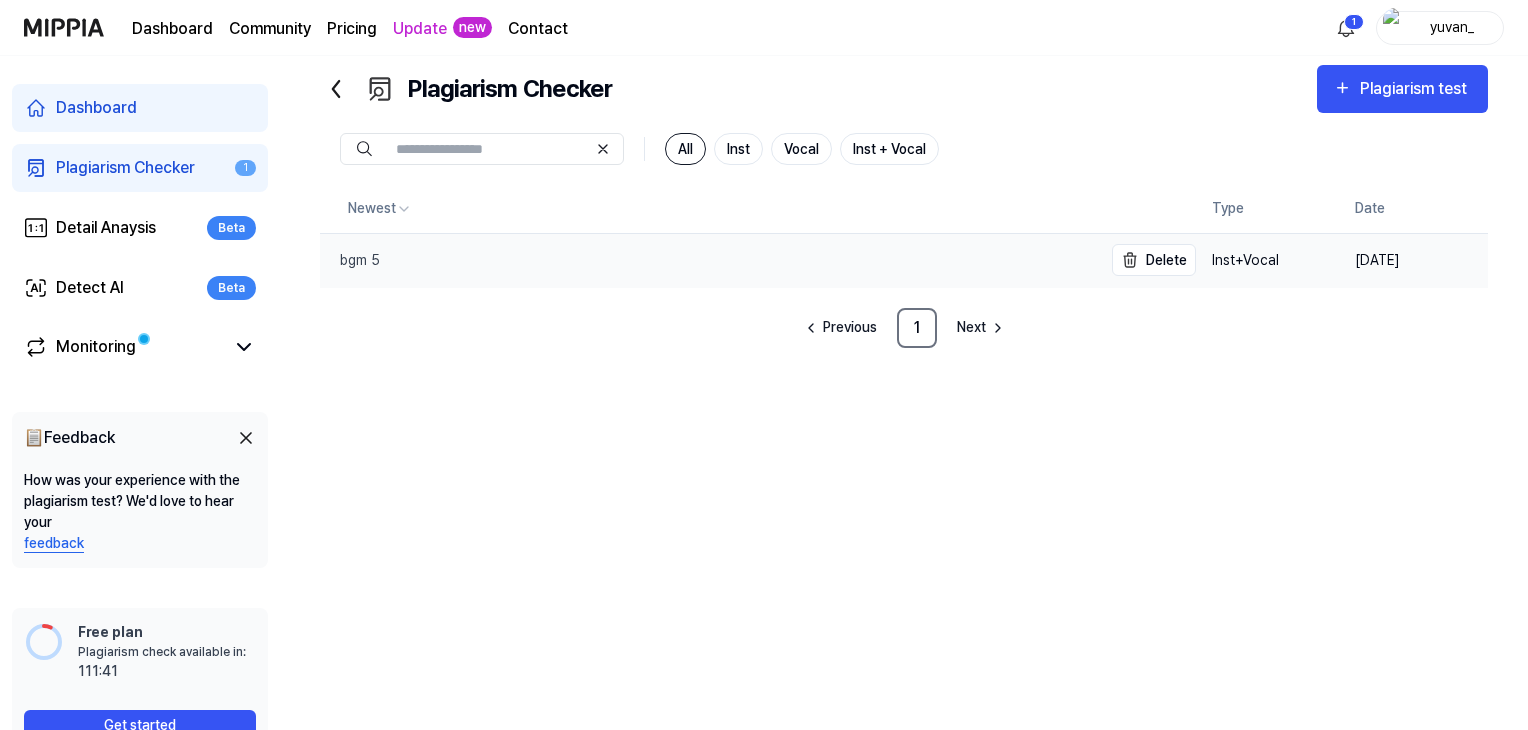 scroll, scrollTop: 0, scrollLeft: 0, axis: both 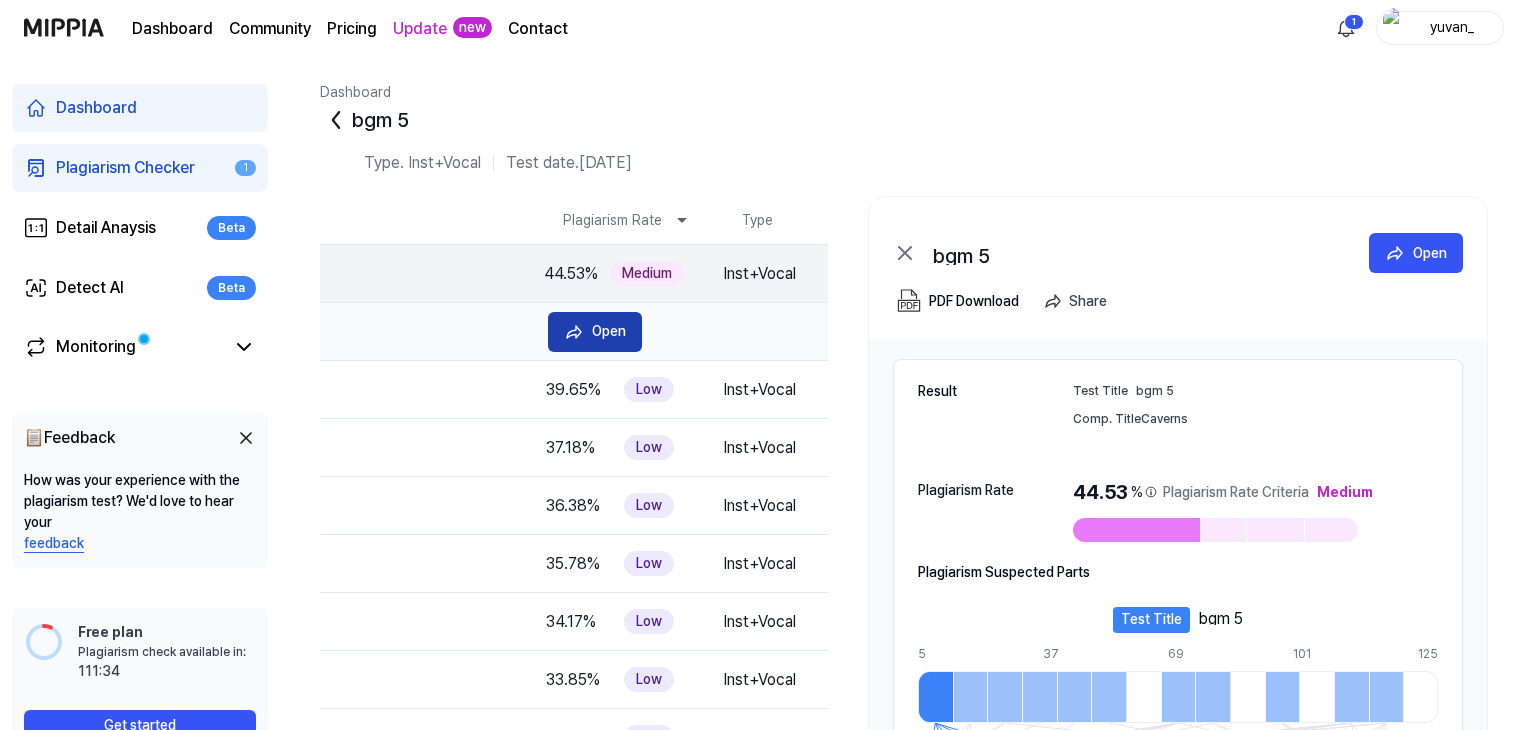 drag, startPoint x: 1357, startPoint y: 400, endPoint x: 637, endPoint y: 327, distance: 723.6912 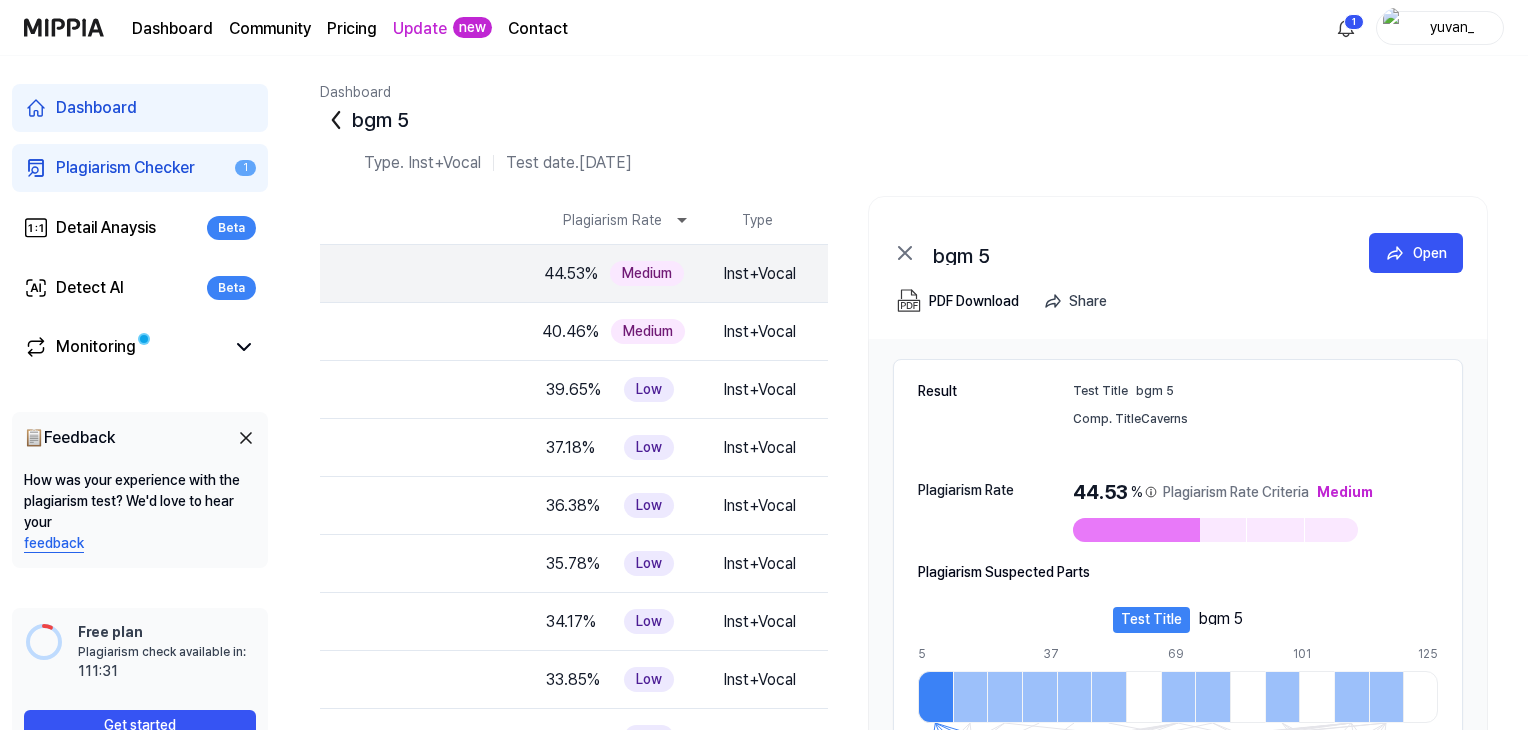 click at bounding box center (1039, 697) 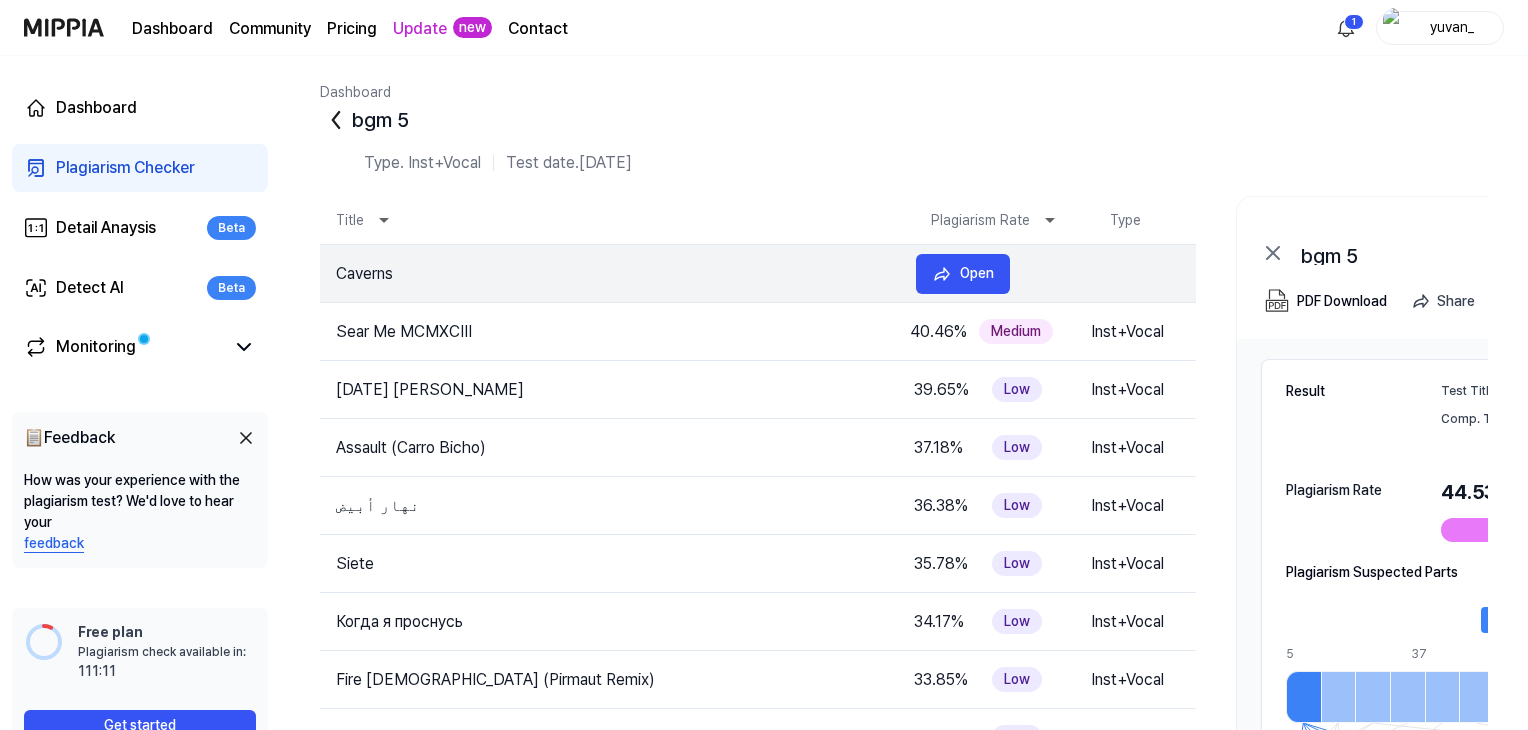 click on "Caverns" at bounding box center [610, 274] 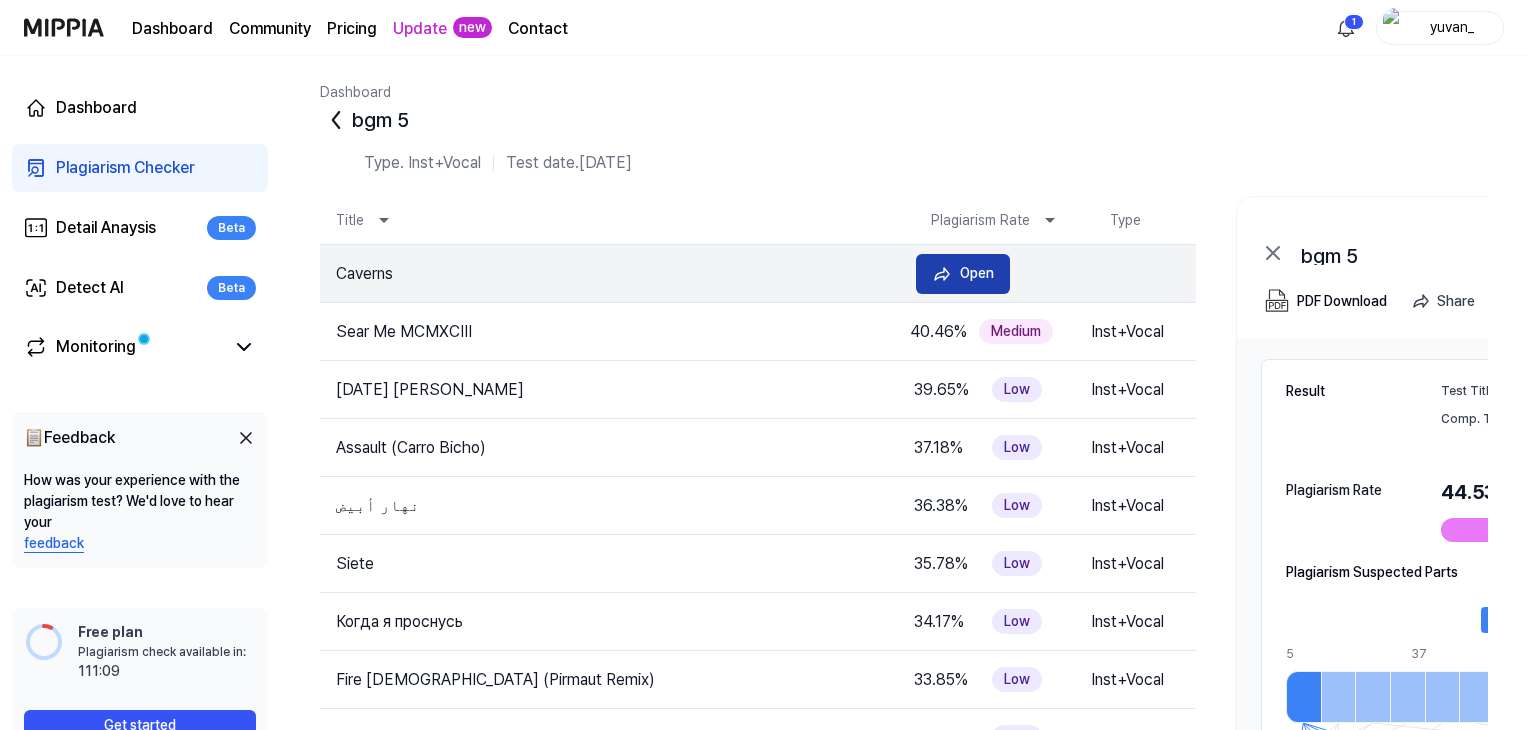 click on "Open" at bounding box center (963, 274) 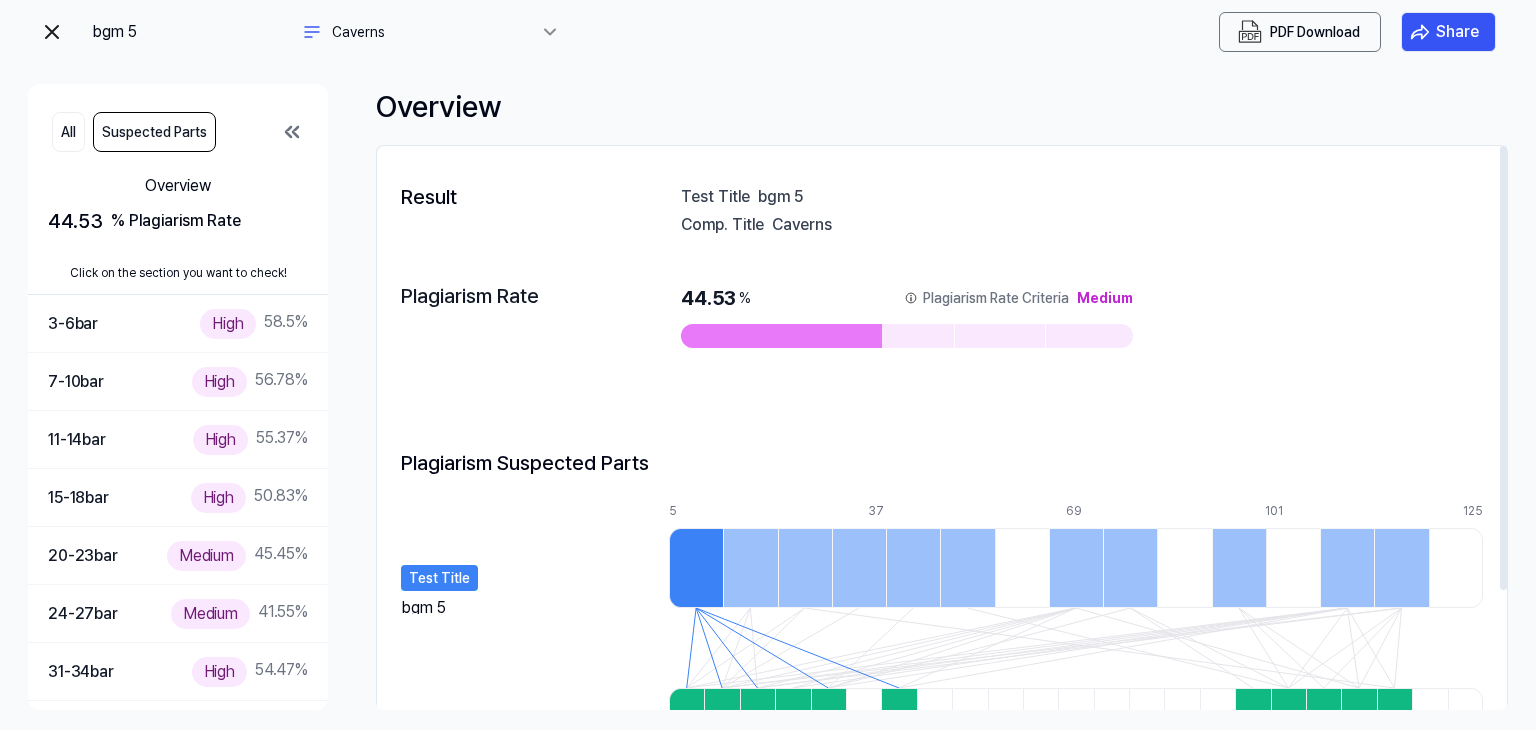 click on "bgm 5" at bounding box center (1120, 196) 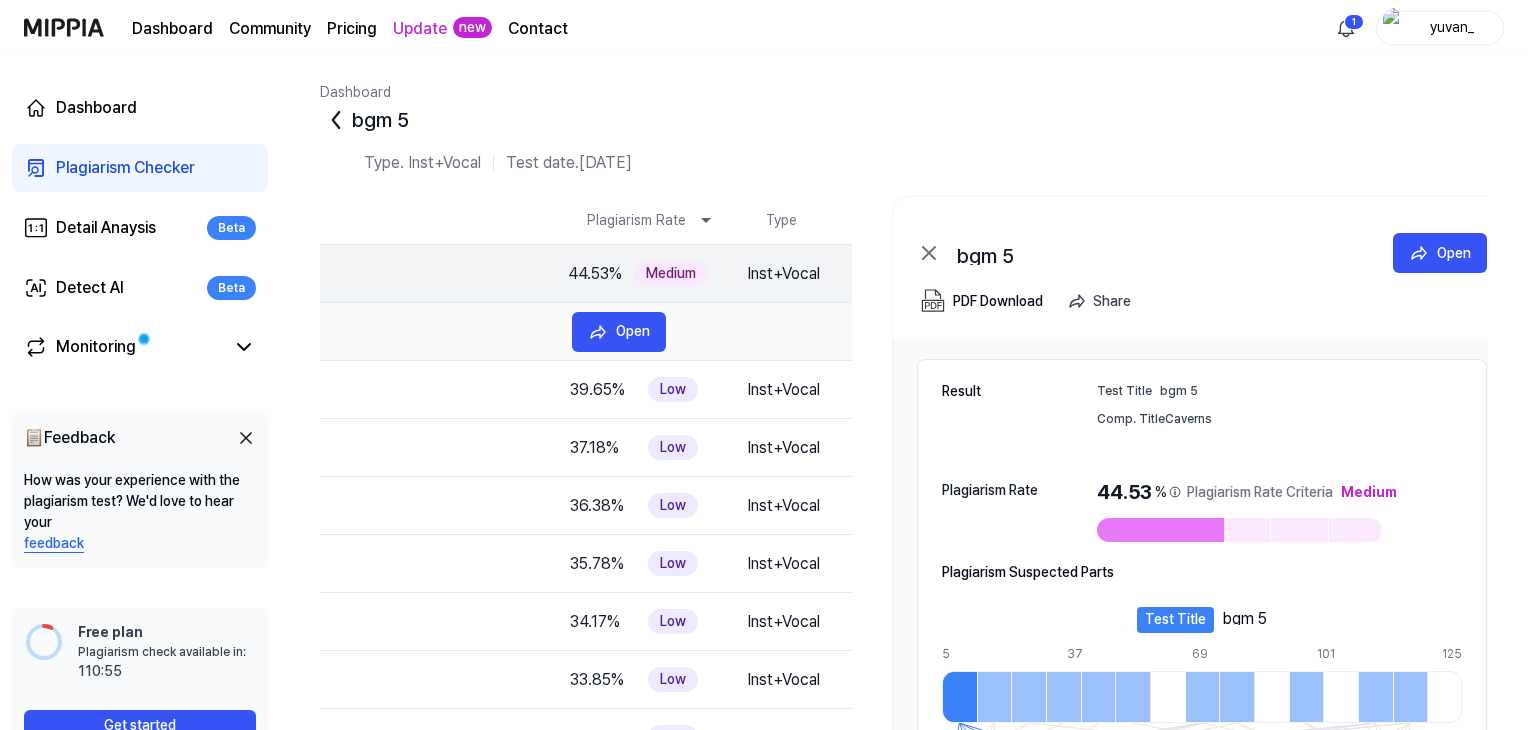 scroll, scrollTop: 0, scrollLeft: 368, axis: horizontal 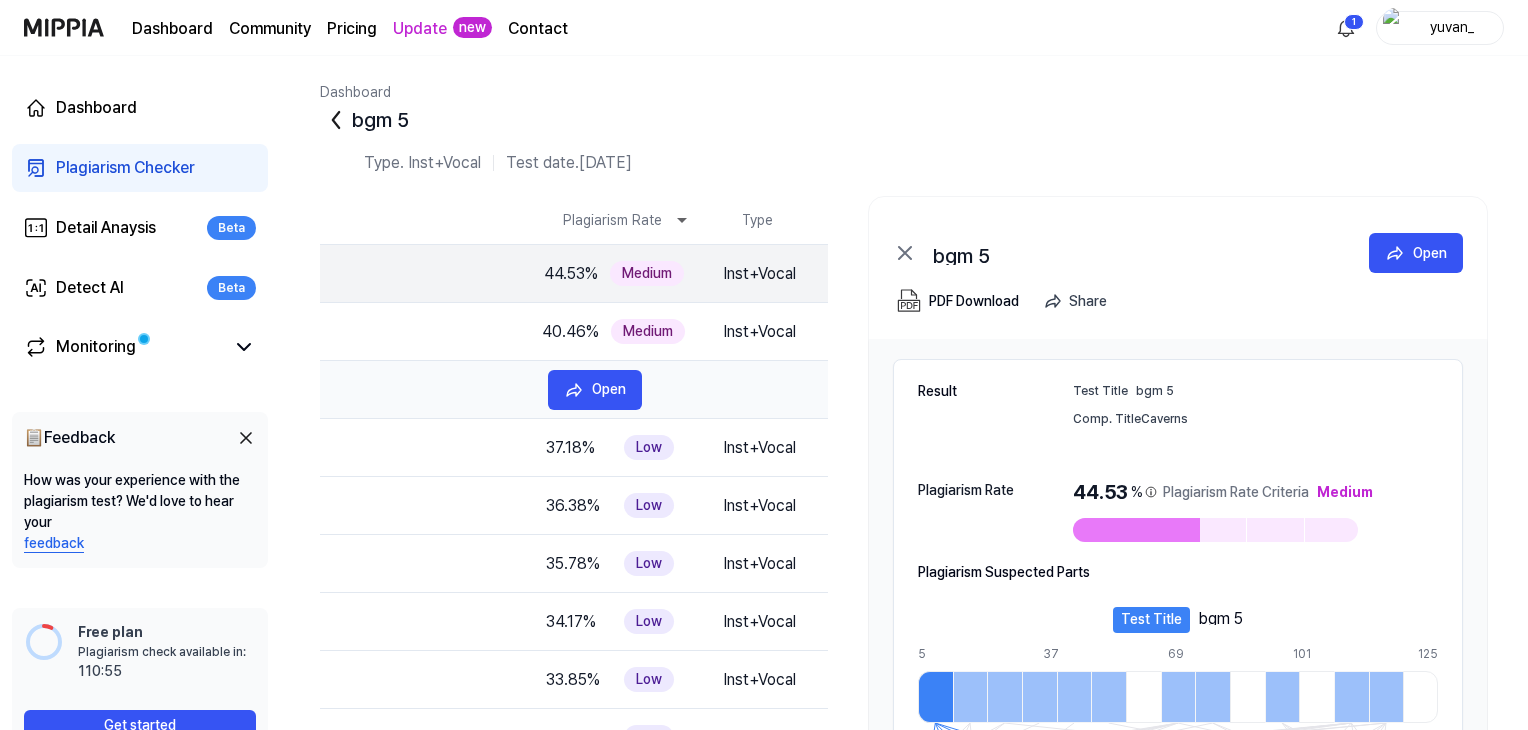 drag, startPoint x: 1333, startPoint y: 254, endPoint x: 347, endPoint y: 373, distance: 993.1551 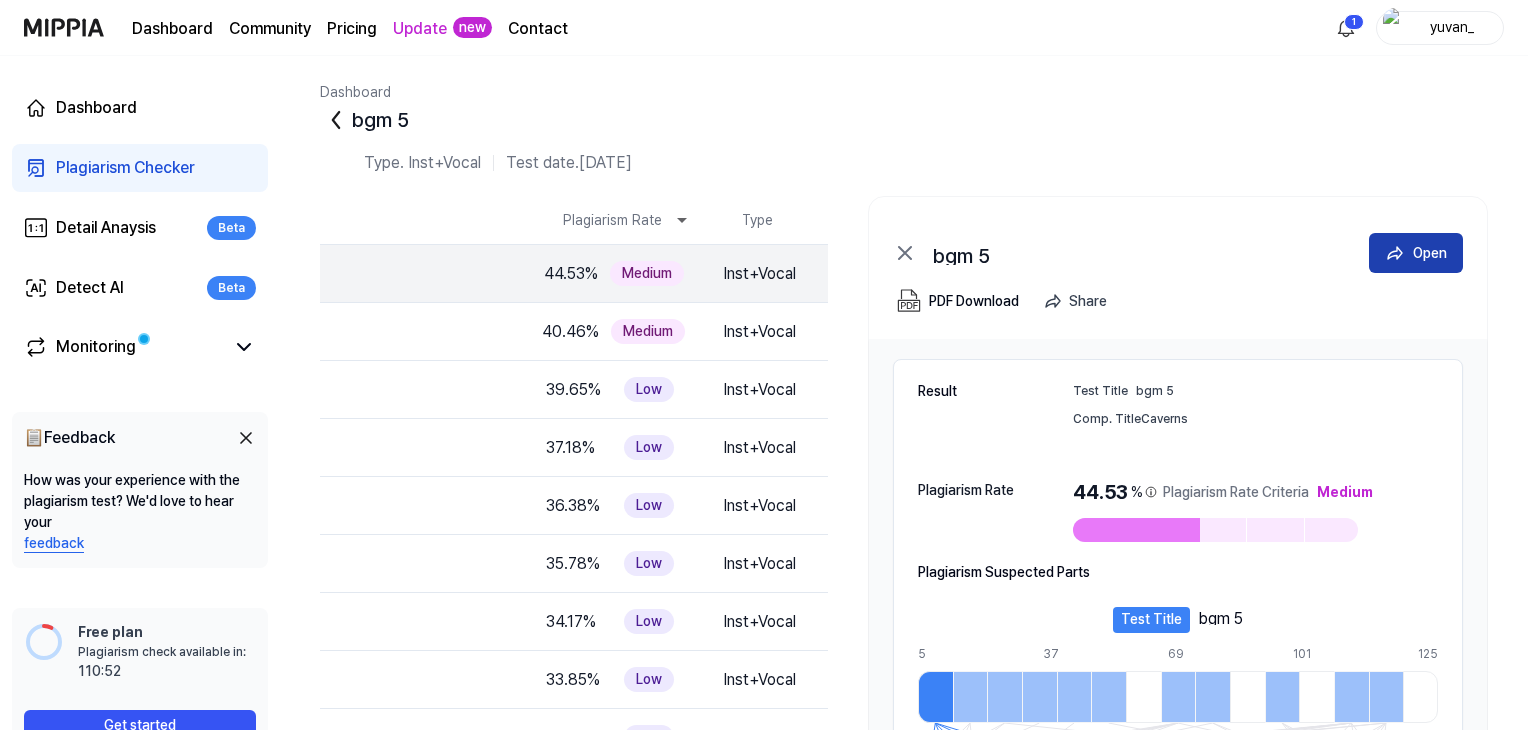 click 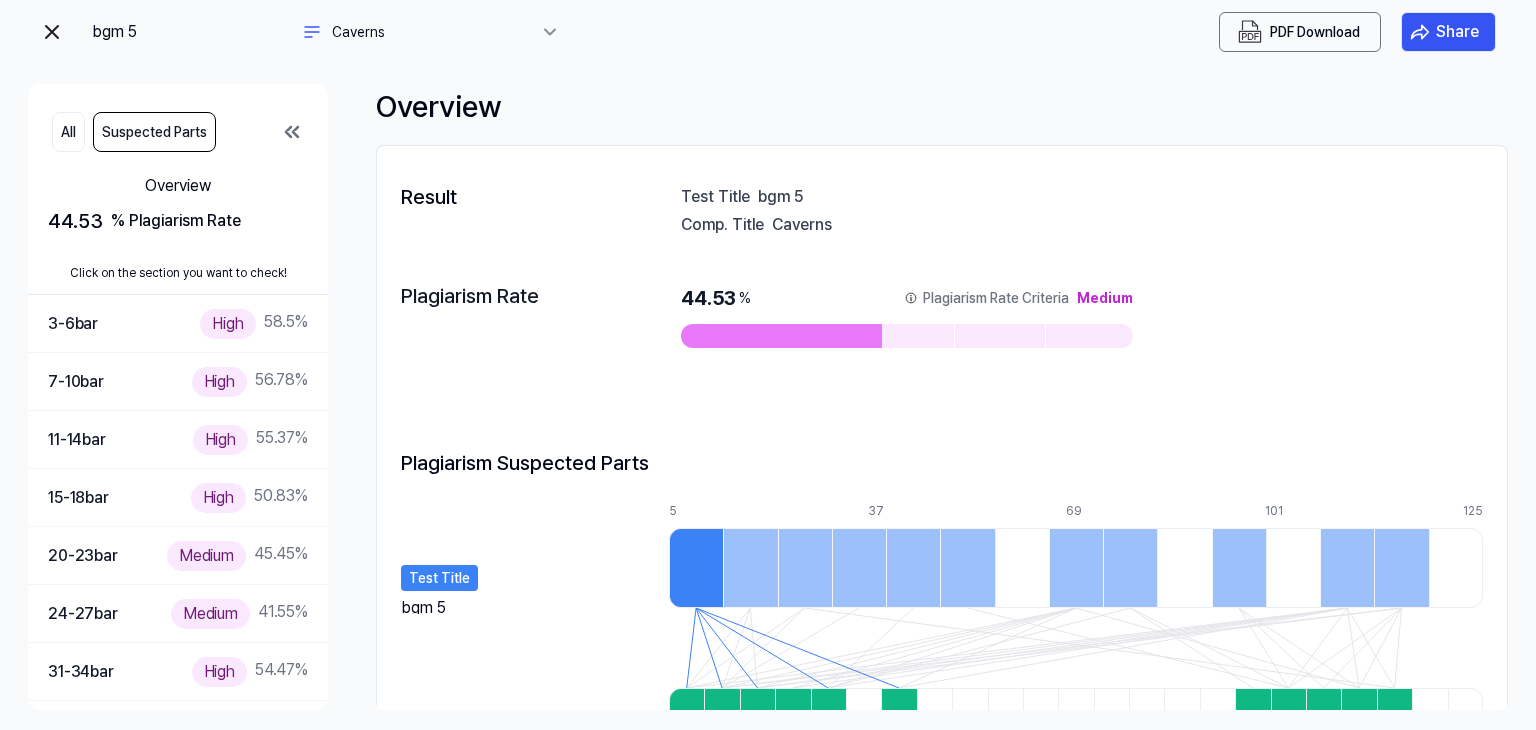 click on "bgm 5 Caverns PDF Download Share All Suspected Parts Overview 44.53    %   Plagiarism Rate Click on the section you want to check!  3-6  bar High 58.5 %  7-10  bar High 56.78 %  11-14  bar High 55.37 %  15-18  bar High 50.83 %  20-23  bar Medium 45.45 %  24-27  bar Medium 41.55 %  31-34  bar High 54.47 %  37-40  bar Medium 49.86 %  41-44  bar High 52.37 %  51-54  bar Very High 60.94 %  55-58  bar High 52.29 % Overview Result Test Title bgm 5 Comp. Title Caverns Plagiarism Rate 44.53 % Plagiarism Rate Criteria Medium Plagiarism Suspected Parts Test Title bgm 5 Comp. Title Caverns 5 13 21 29 37 45 53 61 69 77 85 93 101 109 117 125 1 9 17 25 33 41 49 57 65 73 81 89 97 105 113 121 129 137 145 153 161 169 177 185" at bounding box center [768, 365] 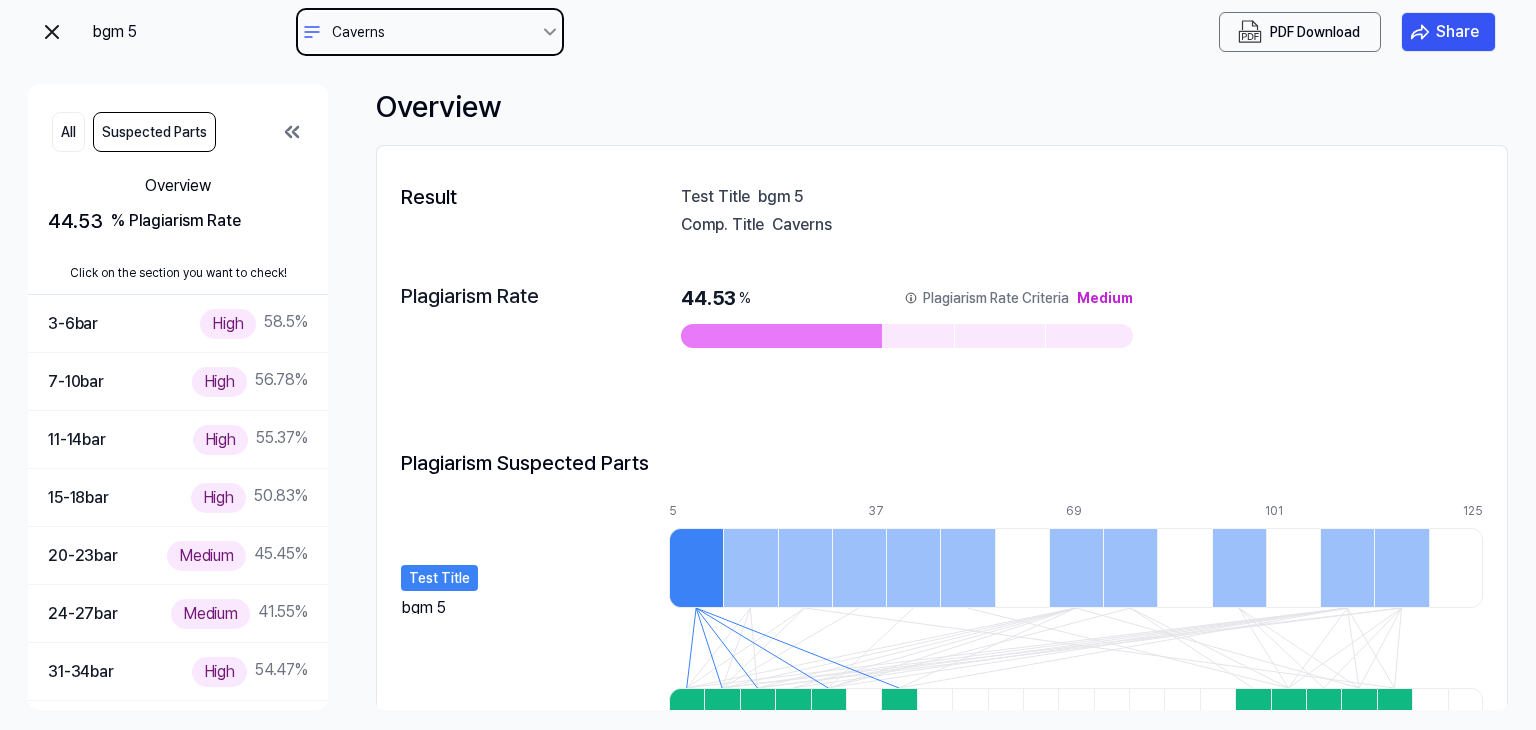 click on "bgm 5 Caverns PDF Download Share All Suspected Parts Overview 44.53    %   Plagiarism Rate Click on the section you want to check!  3-6  bar High 58.5 %  7-10  bar High 56.78 %  11-14  bar High 55.37 %  15-18  bar High 50.83 %  20-23  bar Medium 45.45 %  24-27  bar Medium 41.55 %  31-34  bar High 54.47 %  37-40  bar Medium 49.86 %  41-44  bar High 52.37 %  51-54  bar Very High 60.94 %  55-58  bar High 52.29 % Overview Result Test Title bgm 5 Comp. Title Caverns Plagiarism Rate 44.53 % Plagiarism Rate Criteria Medium Plagiarism Suspected Parts Test Title bgm 5 Comp. Title Caverns 5 13 21 29 37 45 53 61 69 77 85 93 101 109 117 125 1 9 17 25 33 41 49 57 65 73 81 89 97 105 113 121 129 137 145 153 161 169 177 185" at bounding box center [768, 365] 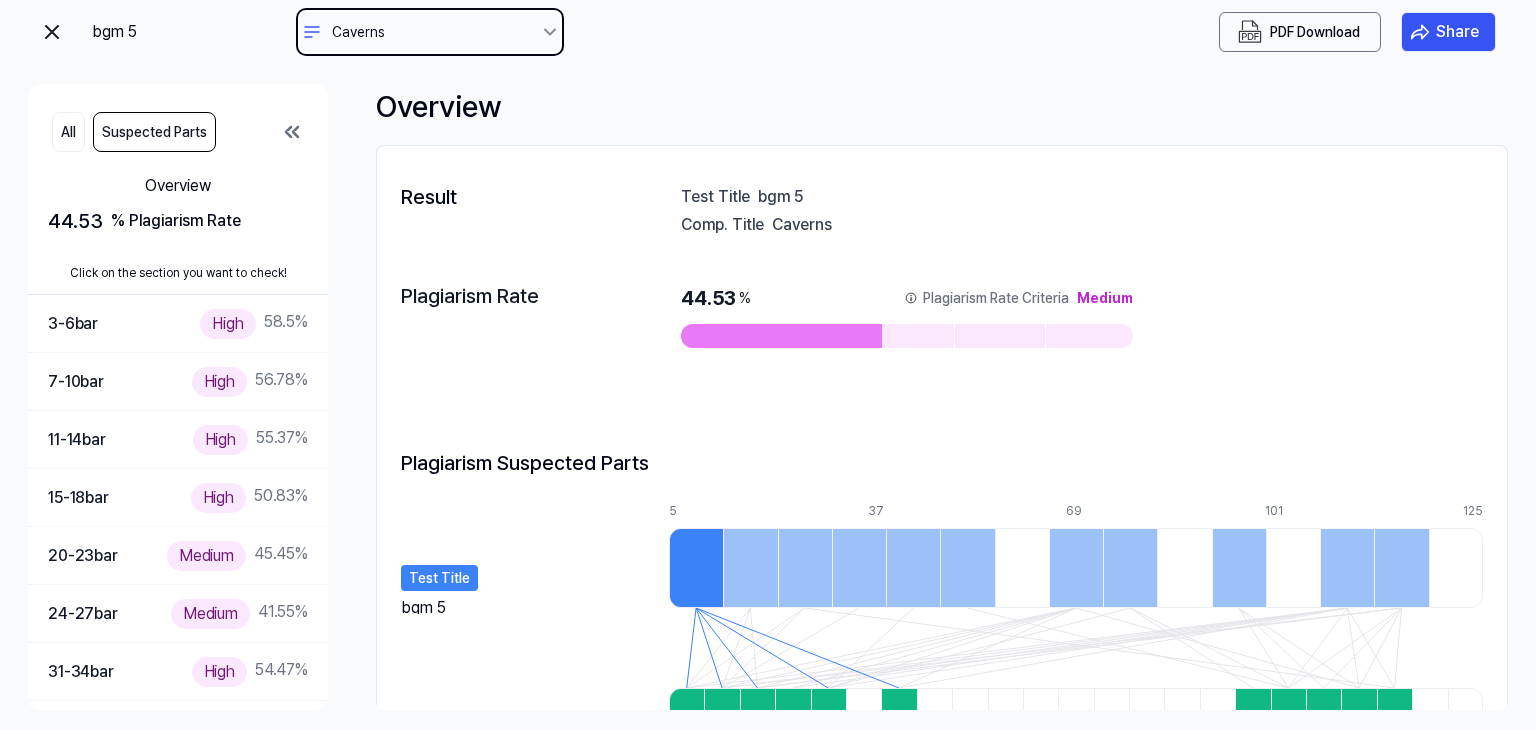 type 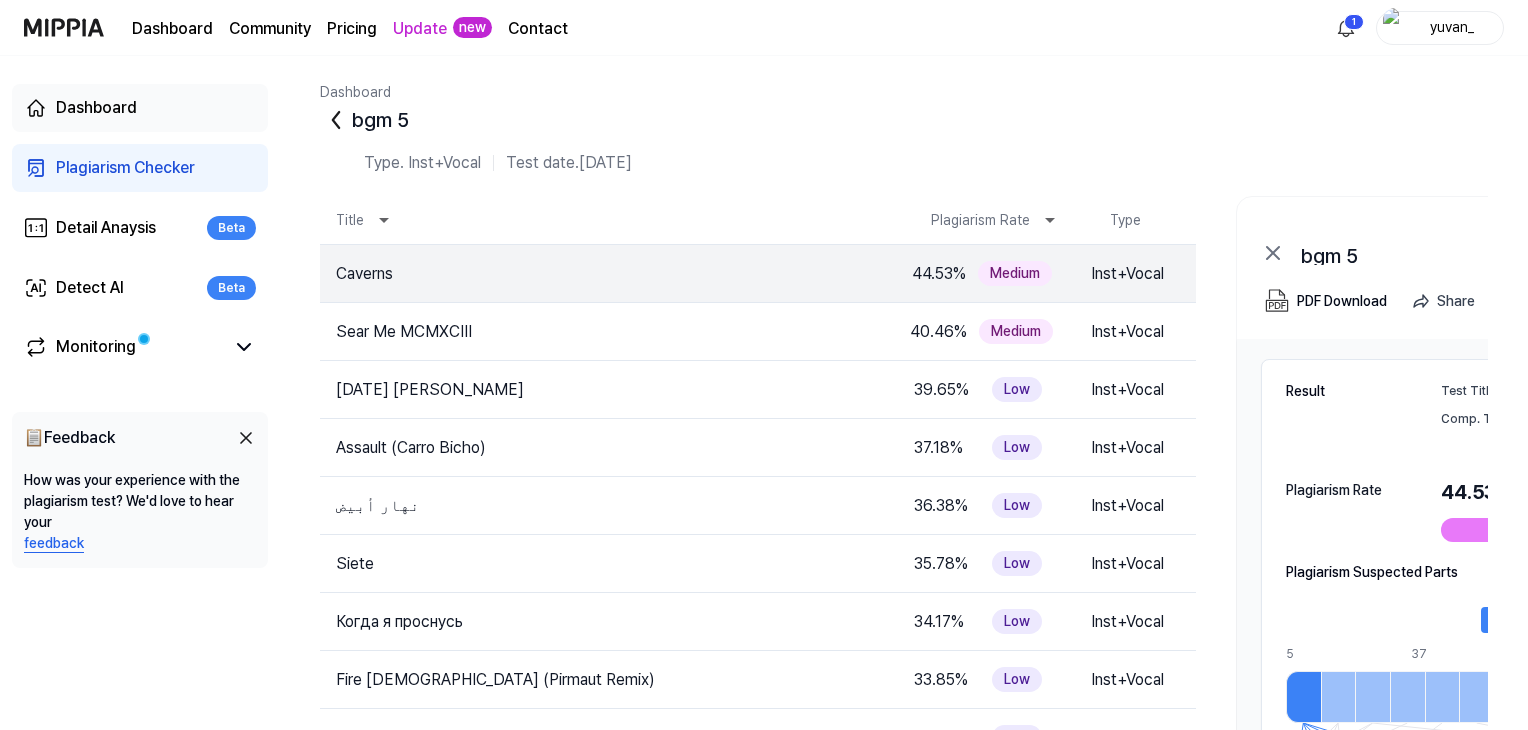 click on "Dashboard" at bounding box center [96, 108] 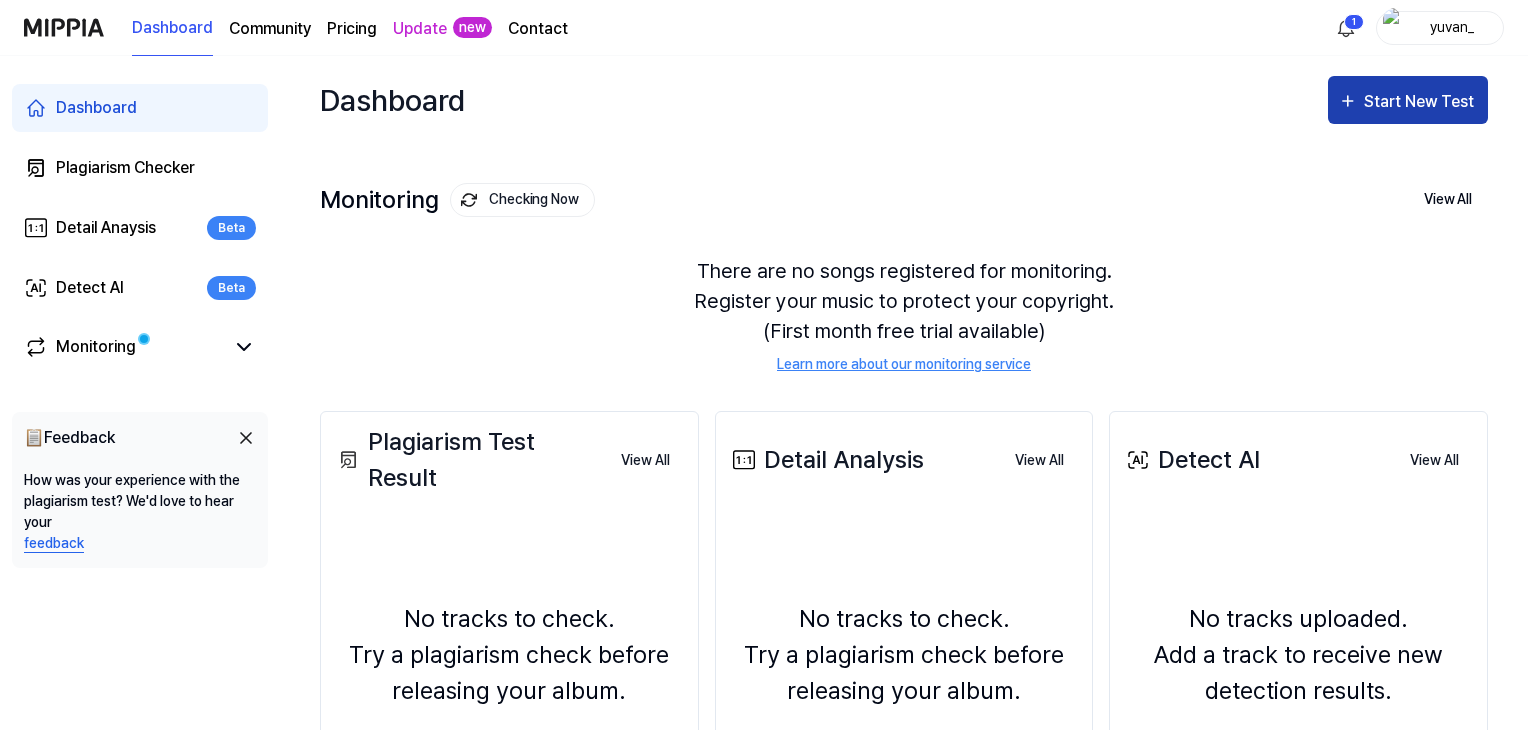 click on "Start New Test" at bounding box center [1421, 102] 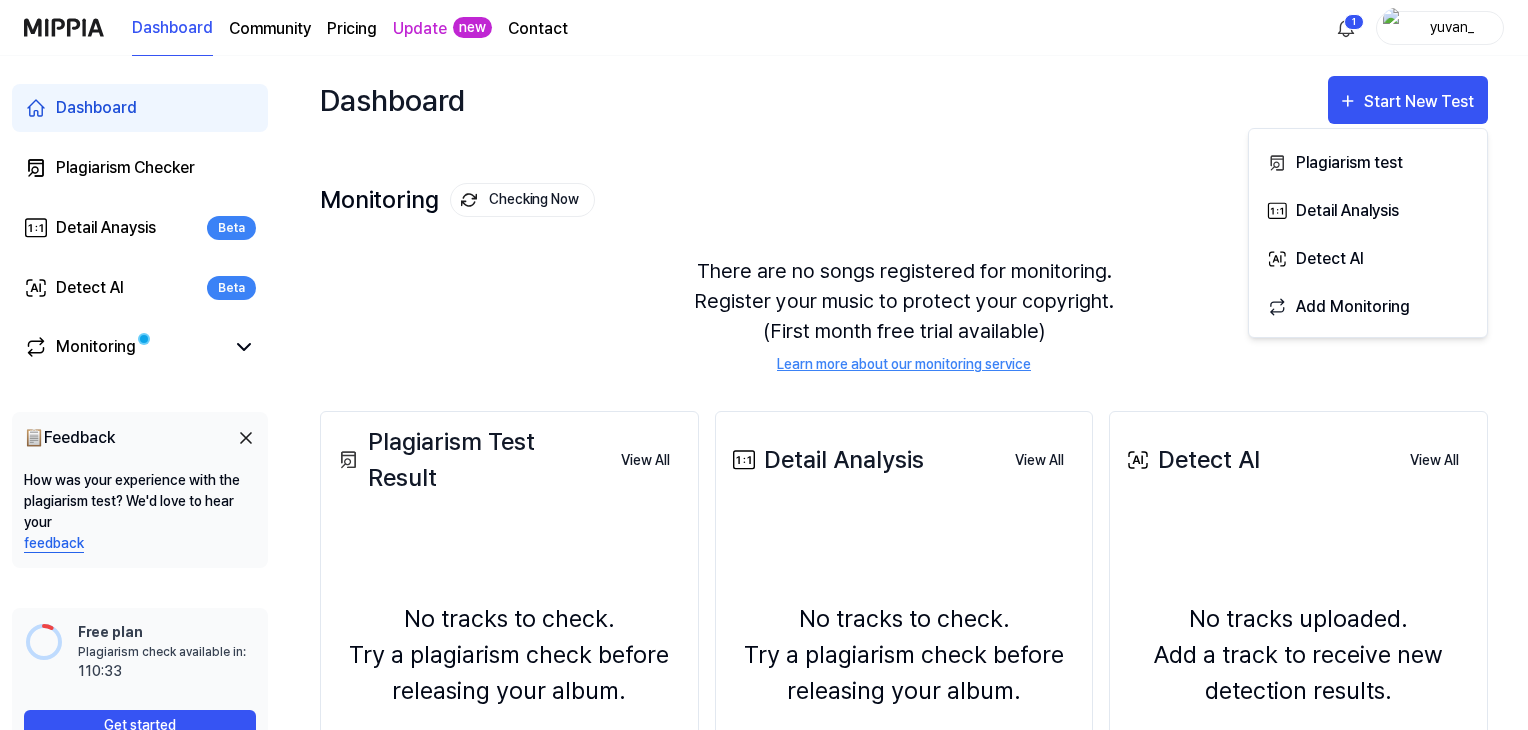 click on "Dashboard Start New Test" at bounding box center [904, 100] 